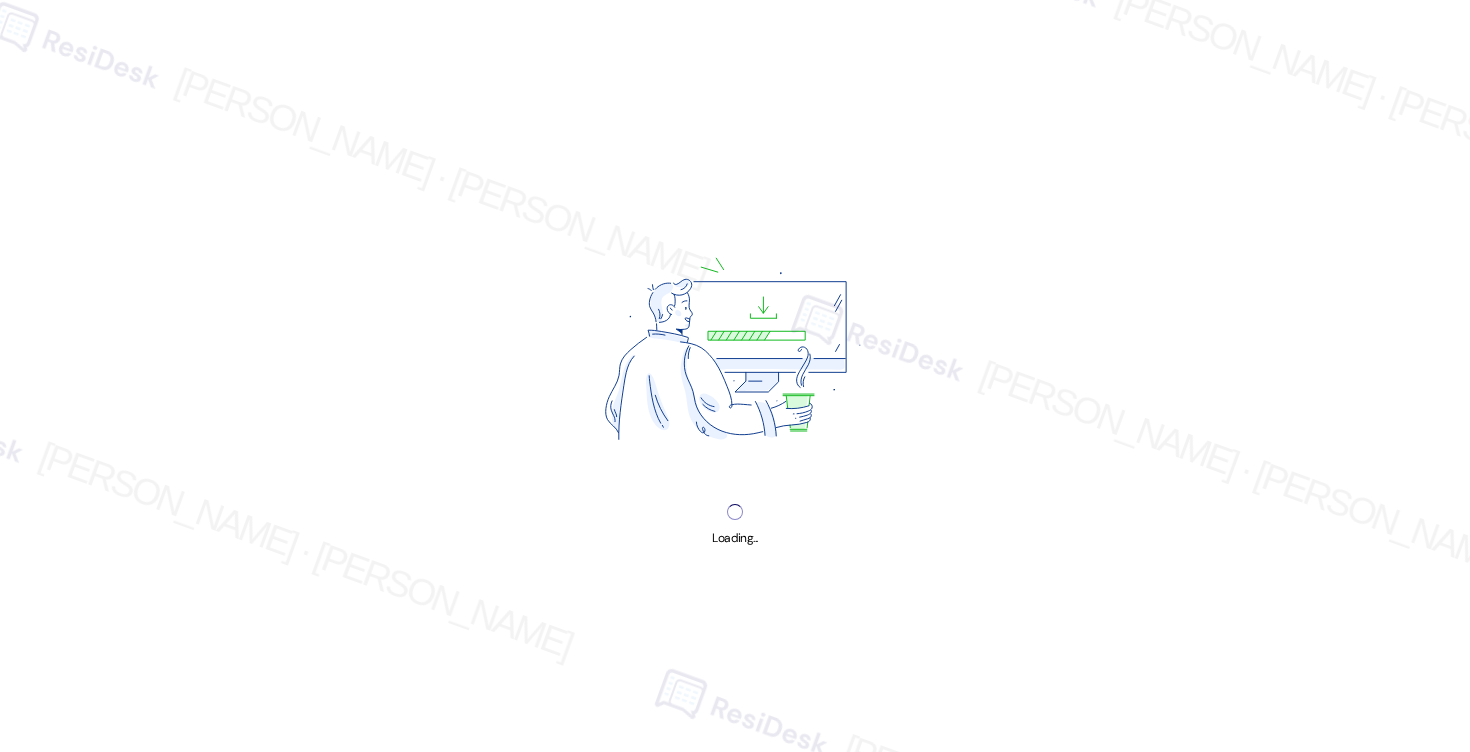 scroll, scrollTop: 0, scrollLeft: 0, axis: both 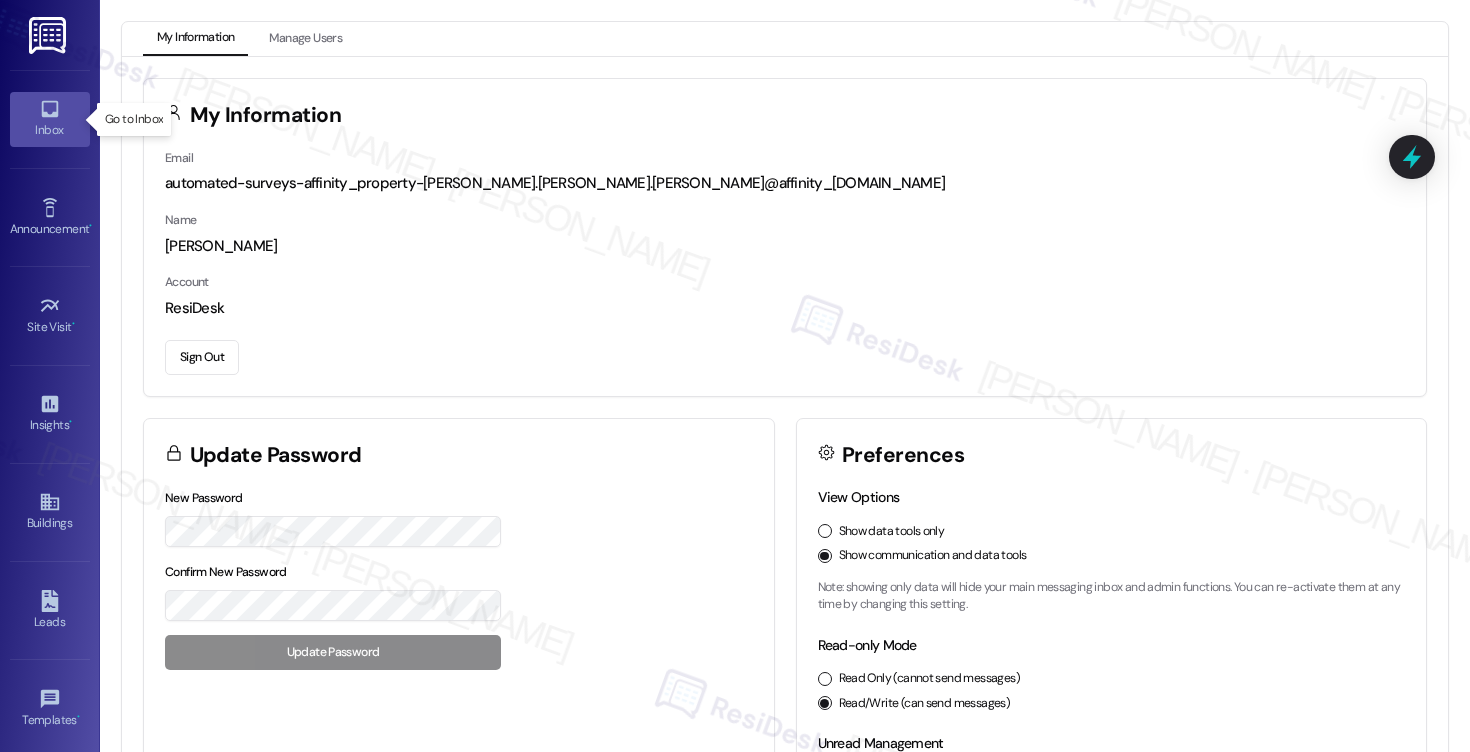 click on "Inbox" at bounding box center (50, 130) 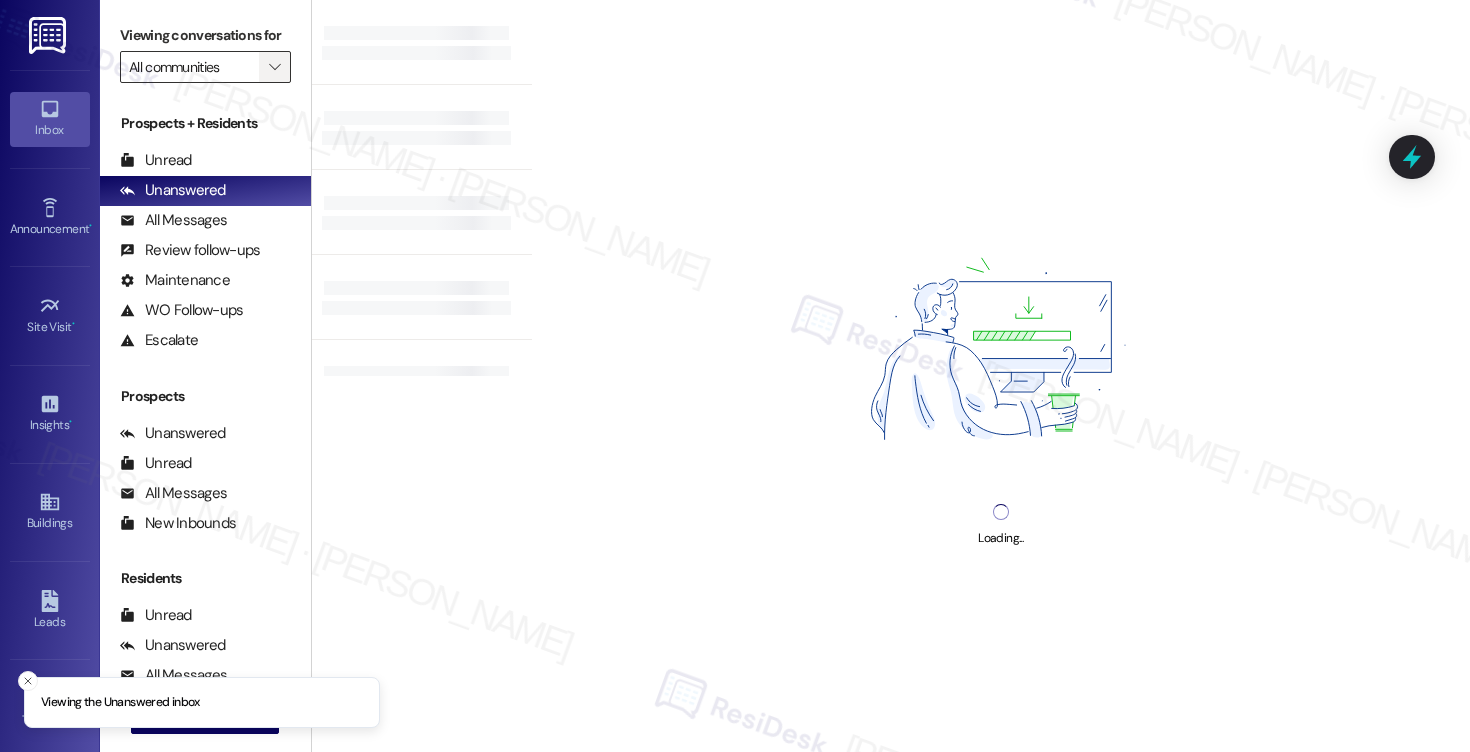 click on "" at bounding box center (275, 67) 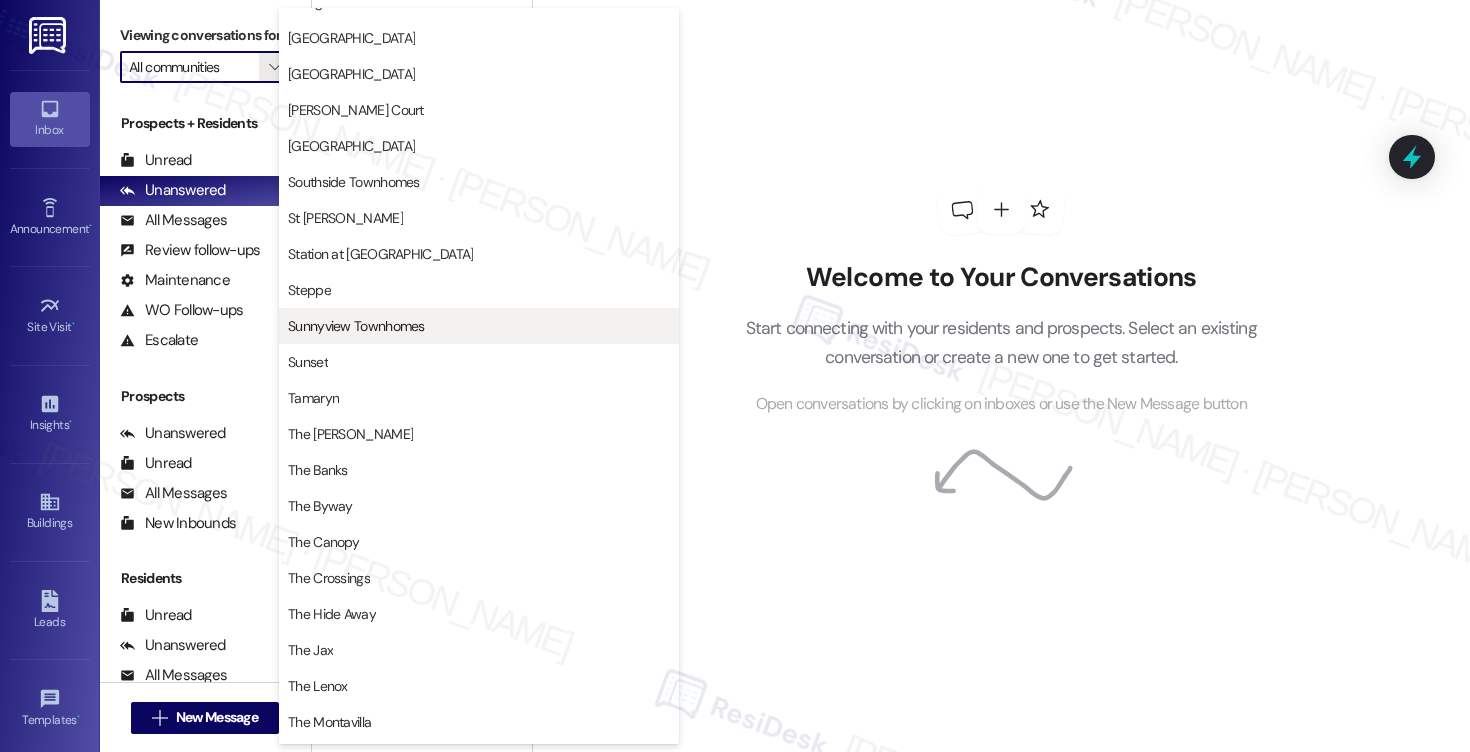 scroll, scrollTop: 3058, scrollLeft: 0, axis: vertical 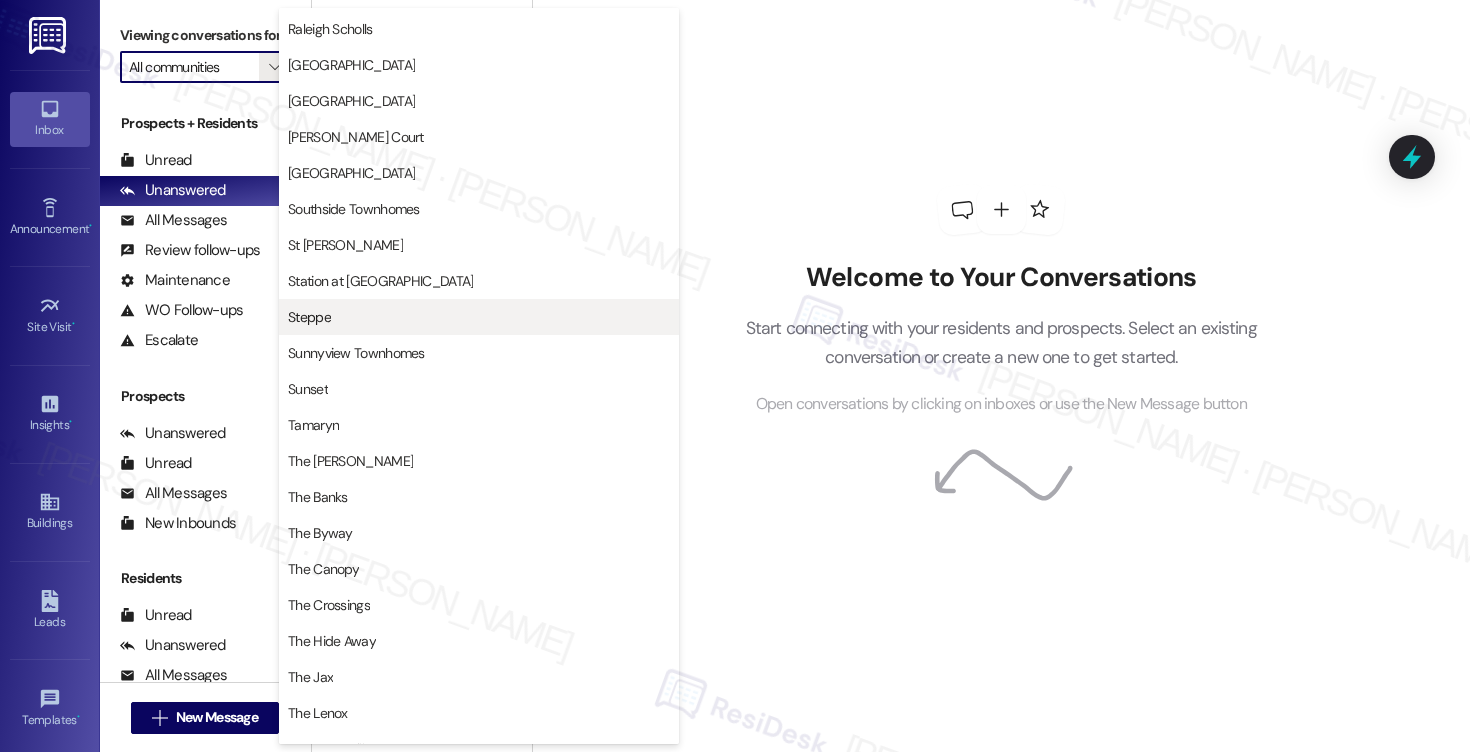 click on "Steppe" at bounding box center (309, 317) 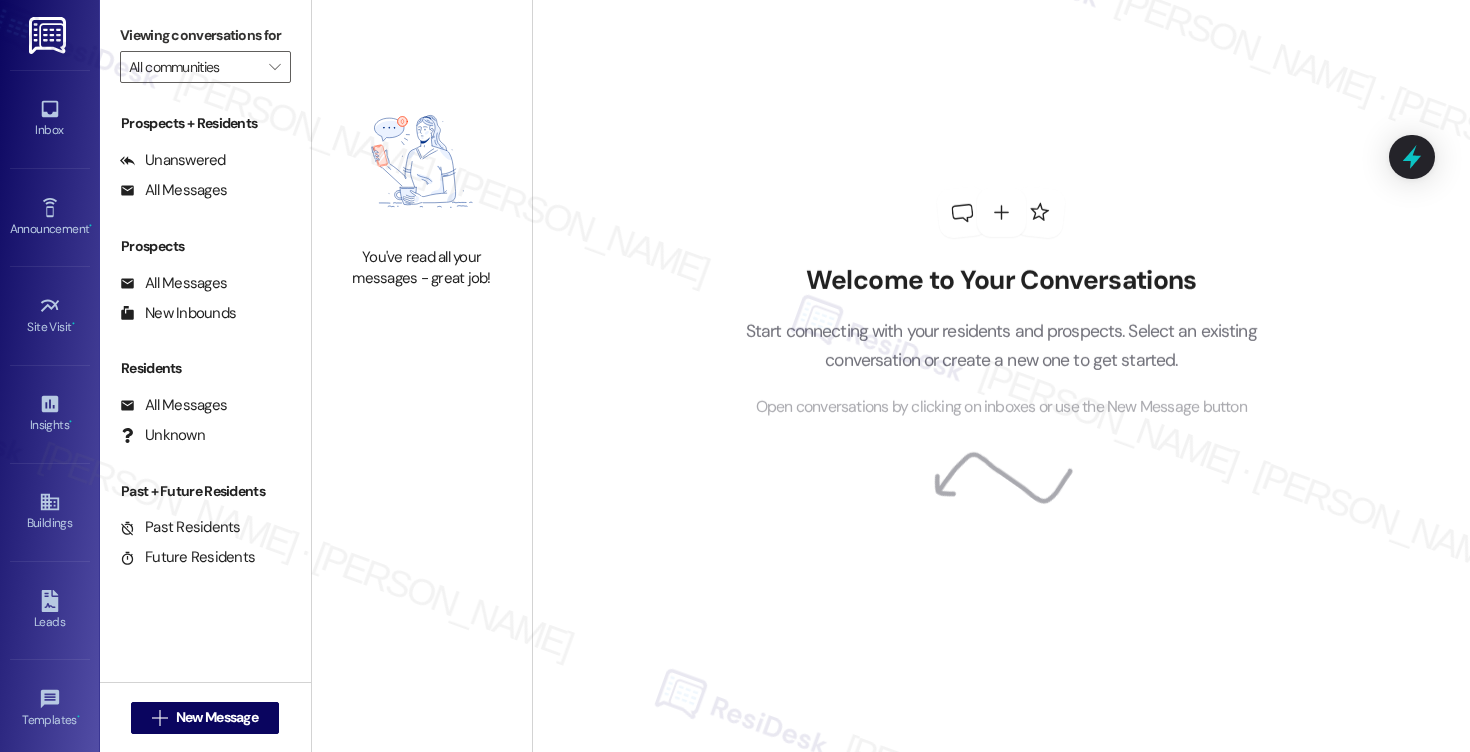 type on "Steppe" 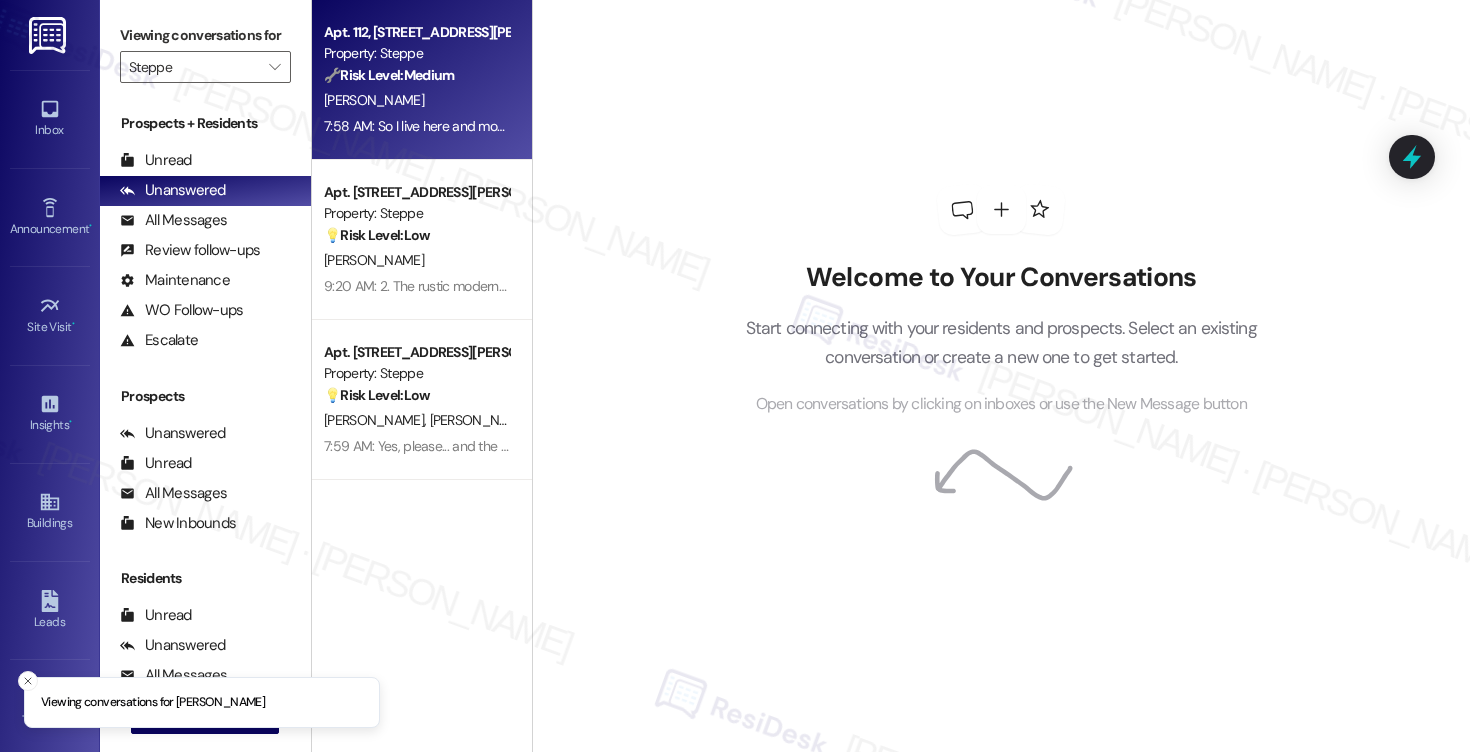 click on "🔧  Risk Level:  Medium" at bounding box center (389, 75) 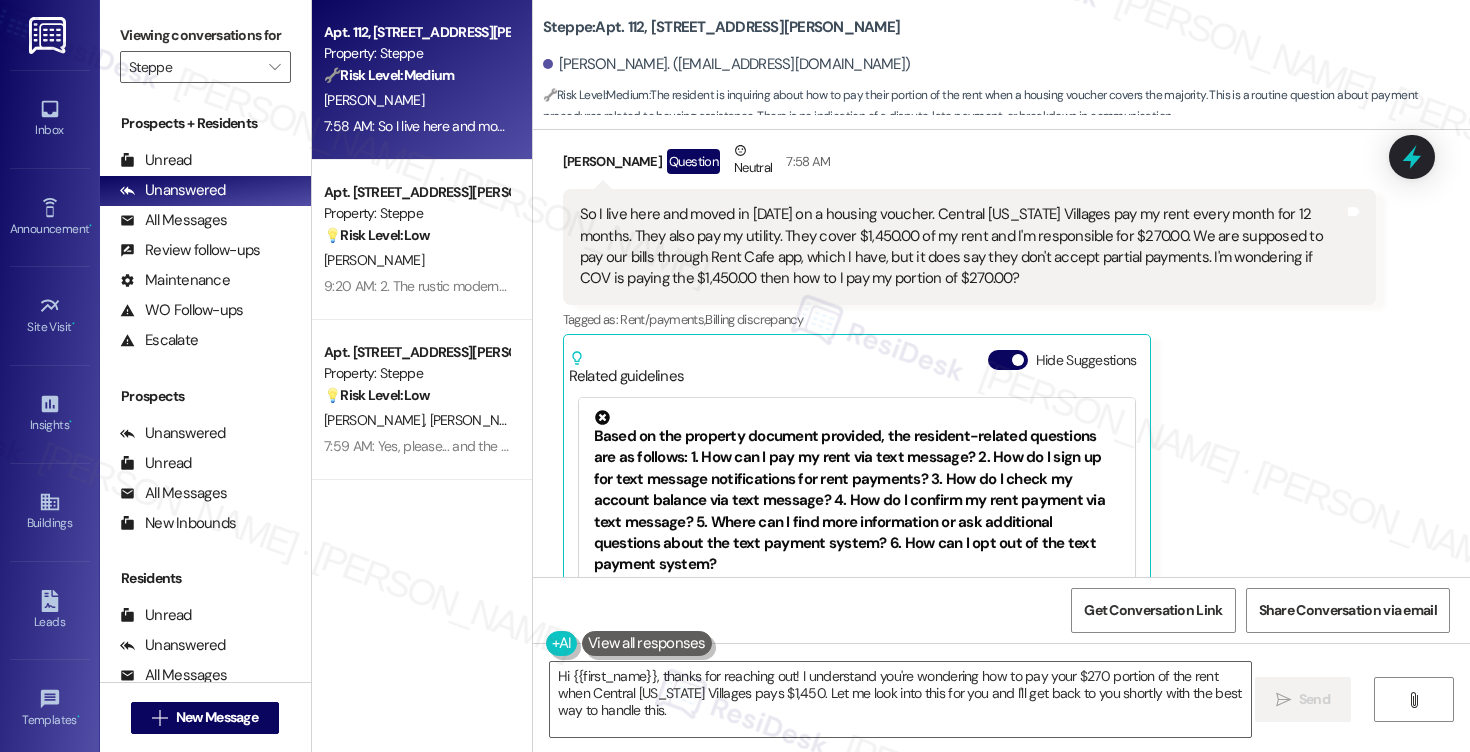 scroll, scrollTop: 7901, scrollLeft: 0, axis: vertical 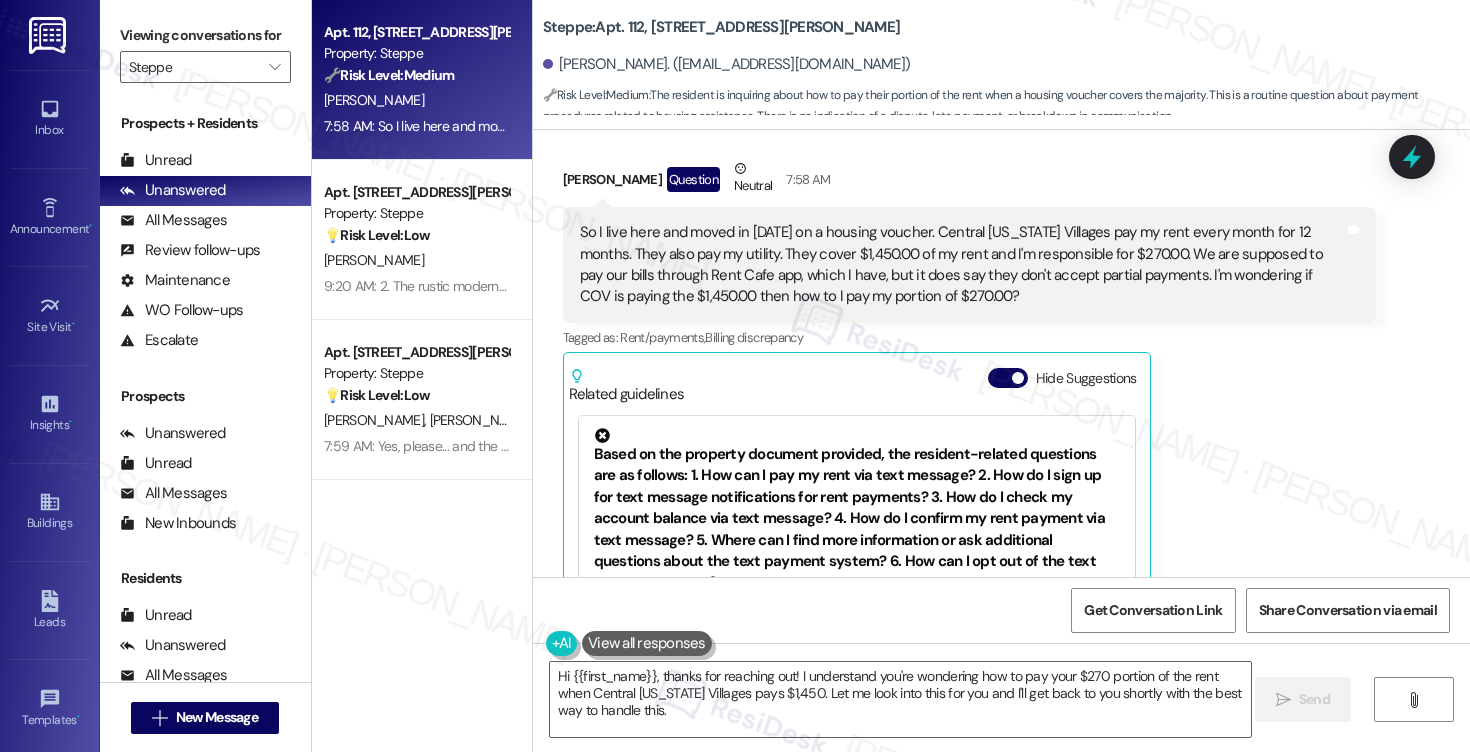 click on "So I live here and moved in [DATE] on a housing voucher. Central [US_STATE] Villages pay my rent every month for 12 months. They also pay my utility. They cover $1,450.00 of my rent and I'm responsible for $270.00. We are supposed to pay our bills through Rent Cafe app, which I have, but it does say they don't accept partial payments. I'm wondering if COV is paying the $1,450.00 then how to I pay my portion of $270.00?" at bounding box center [962, 265] 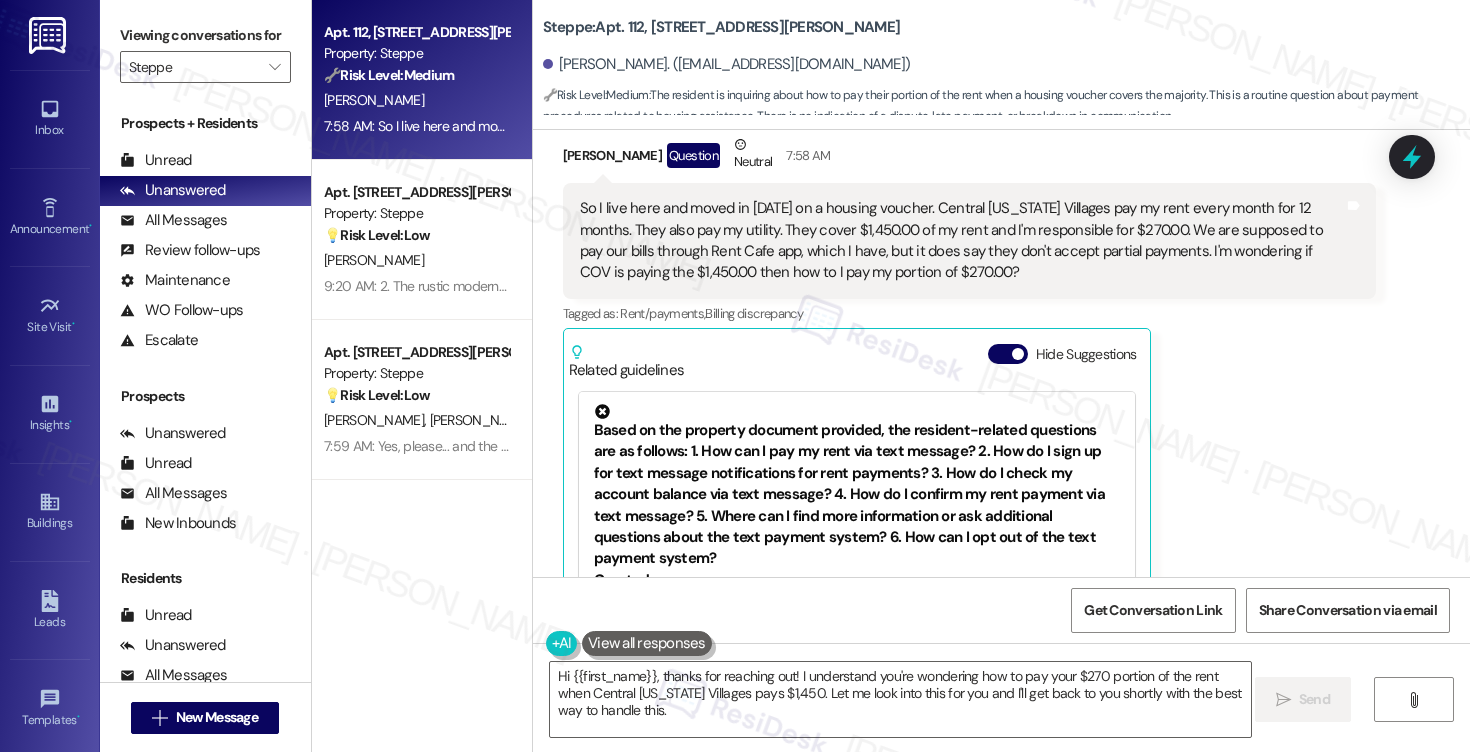 scroll, scrollTop: 7929, scrollLeft: 0, axis: vertical 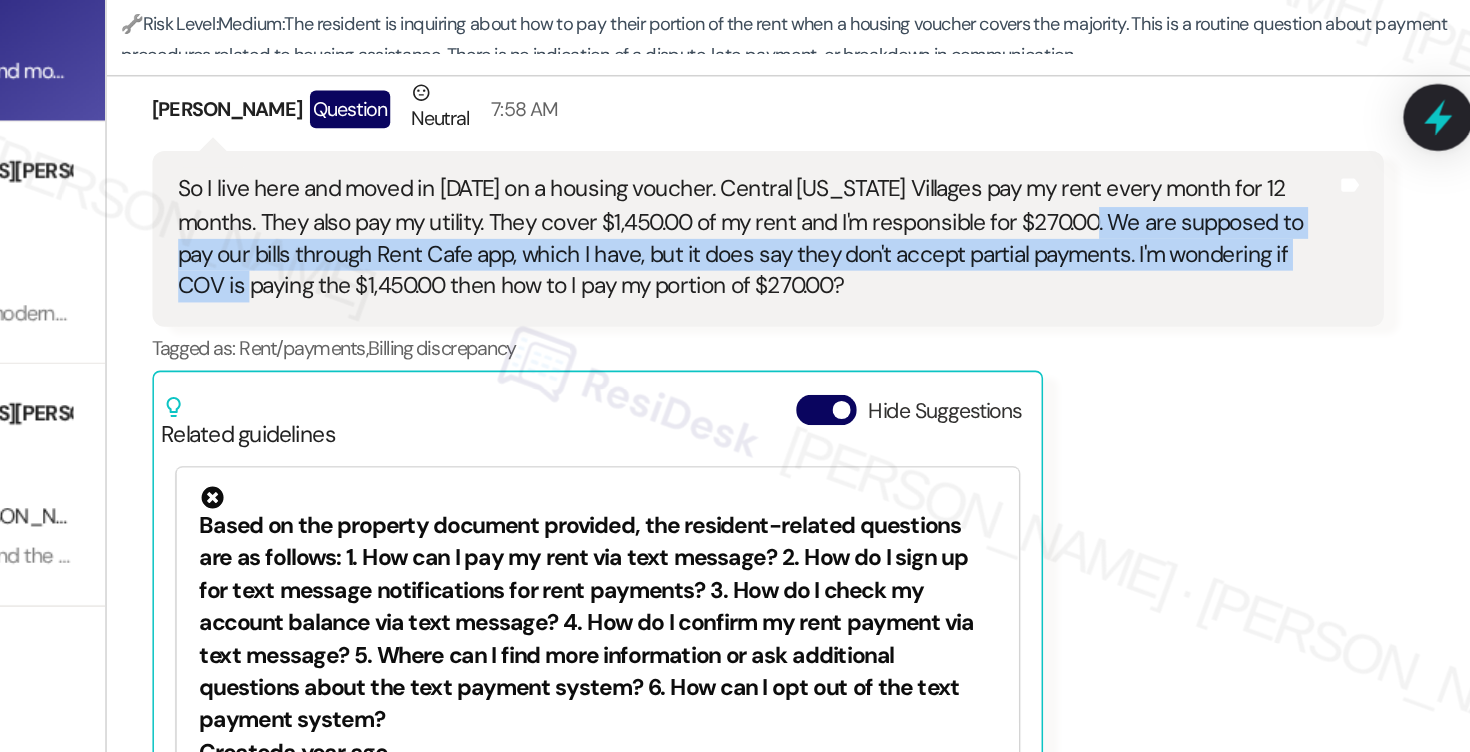 drag, startPoint x: 1122, startPoint y: 246, endPoint x: 1277, endPoint y: 260, distance: 155.63097 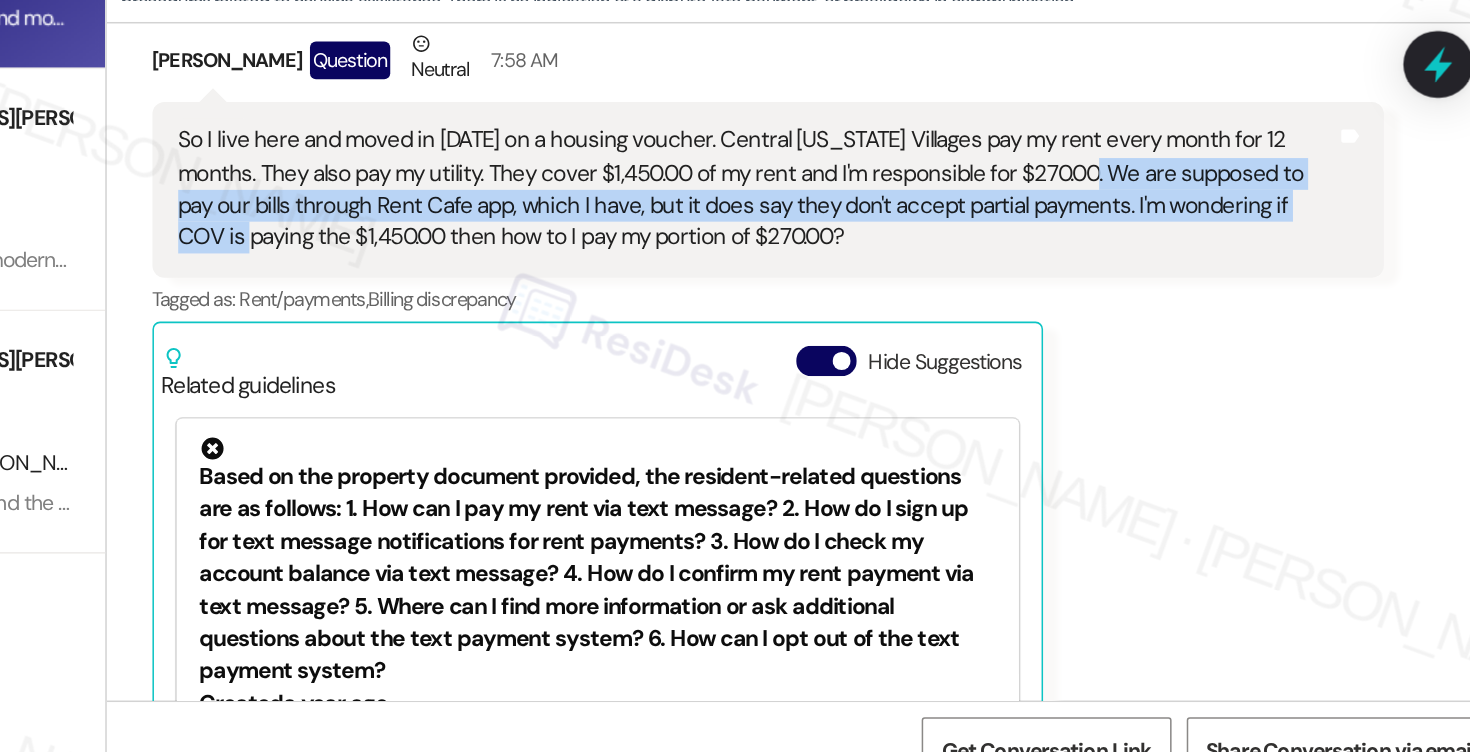 scroll, scrollTop: 7900, scrollLeft: 0, axis: vertical 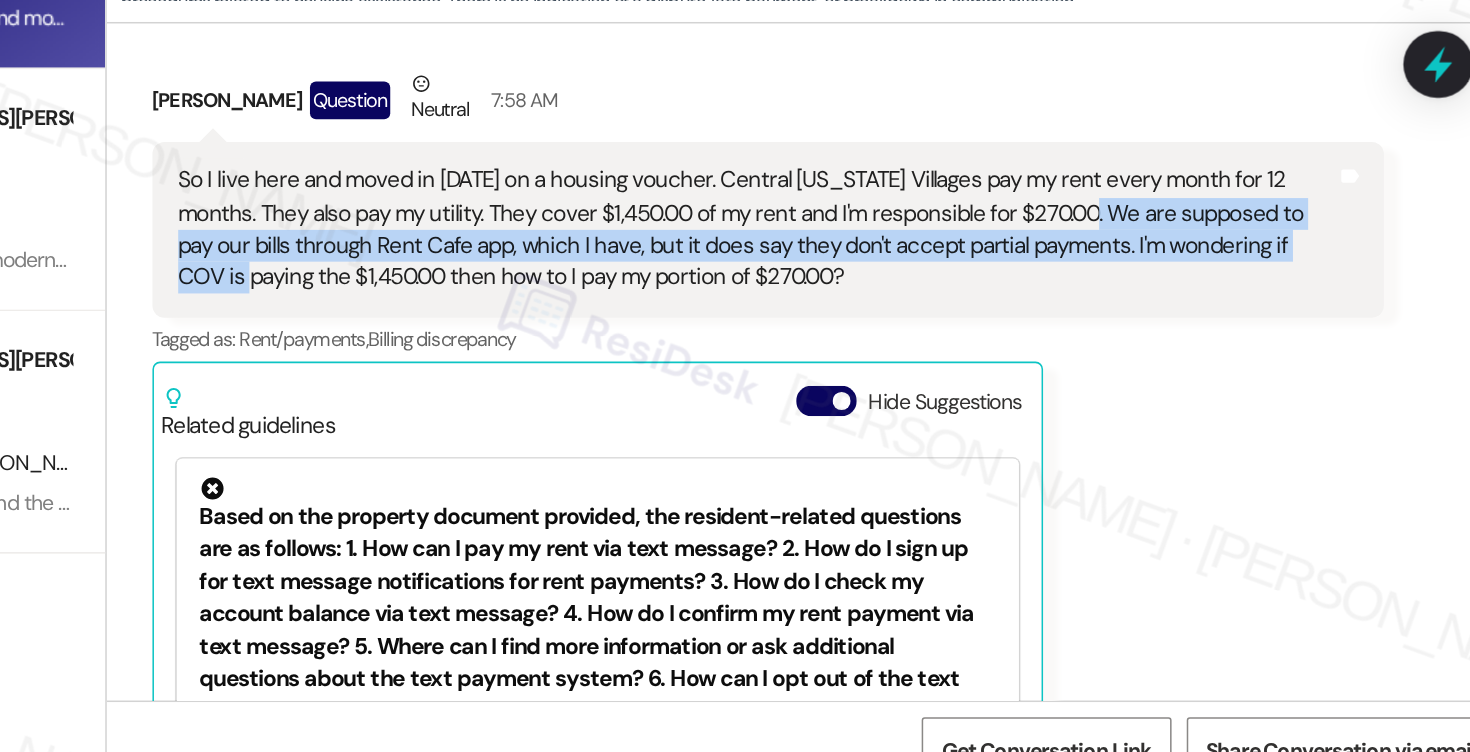 click on "So I live here and moved in [DATE] on a housing voucher. Central [US_STATE] Villages pay my rent every month for 12 months. They also pay my utility. They cover $1,450.00 of my rent and I'm responsible for $270.00. We are supposed to pay our bills through Rent Cafe app, which I have, but it does say they don't accept partial payments. I'm wondering if COV is paying the $1,450.00 then how to I pay my portion of $270.00?" at bounding box center [962, 266] 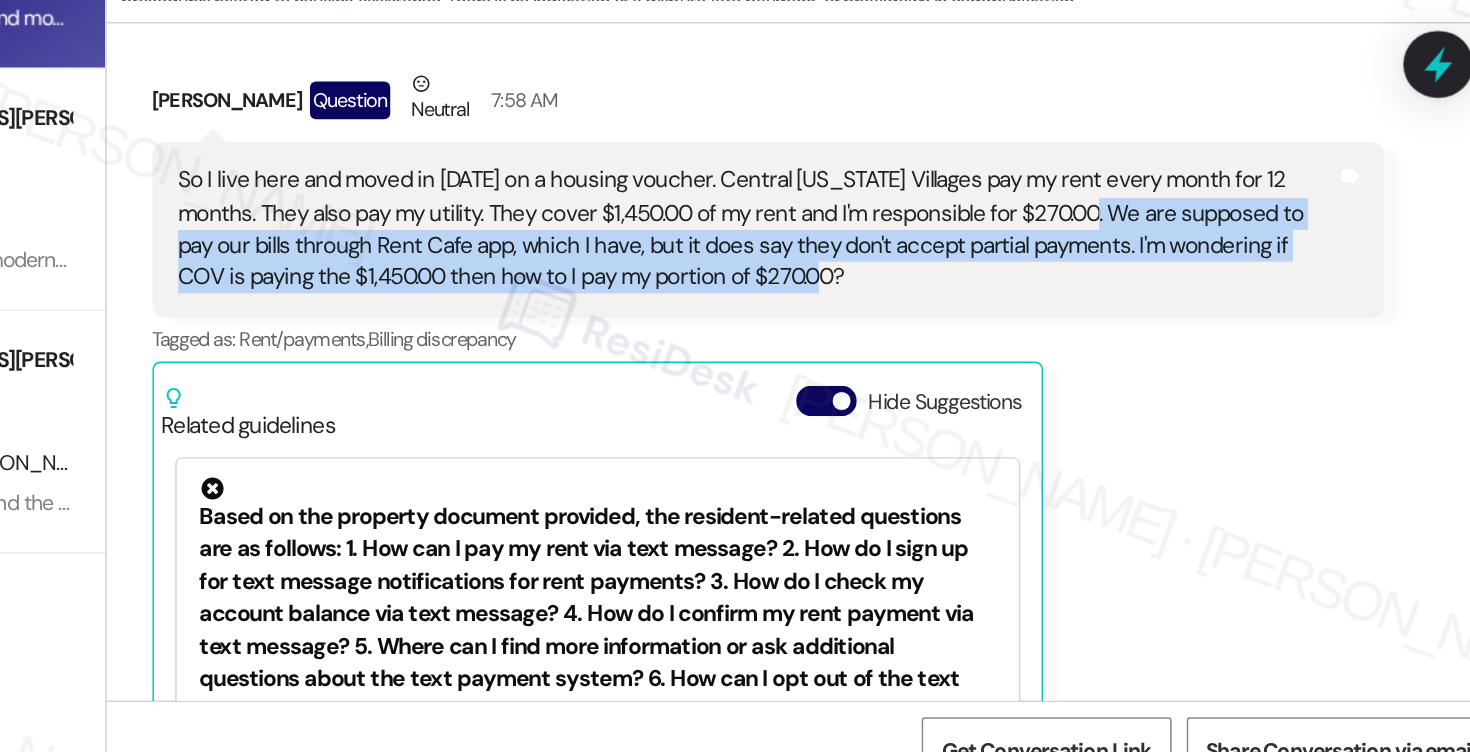 drag, startPoint x: 1126, startPoint y: 275, endPoint x: 1258, endPoint y: 313, distance: 137.36084 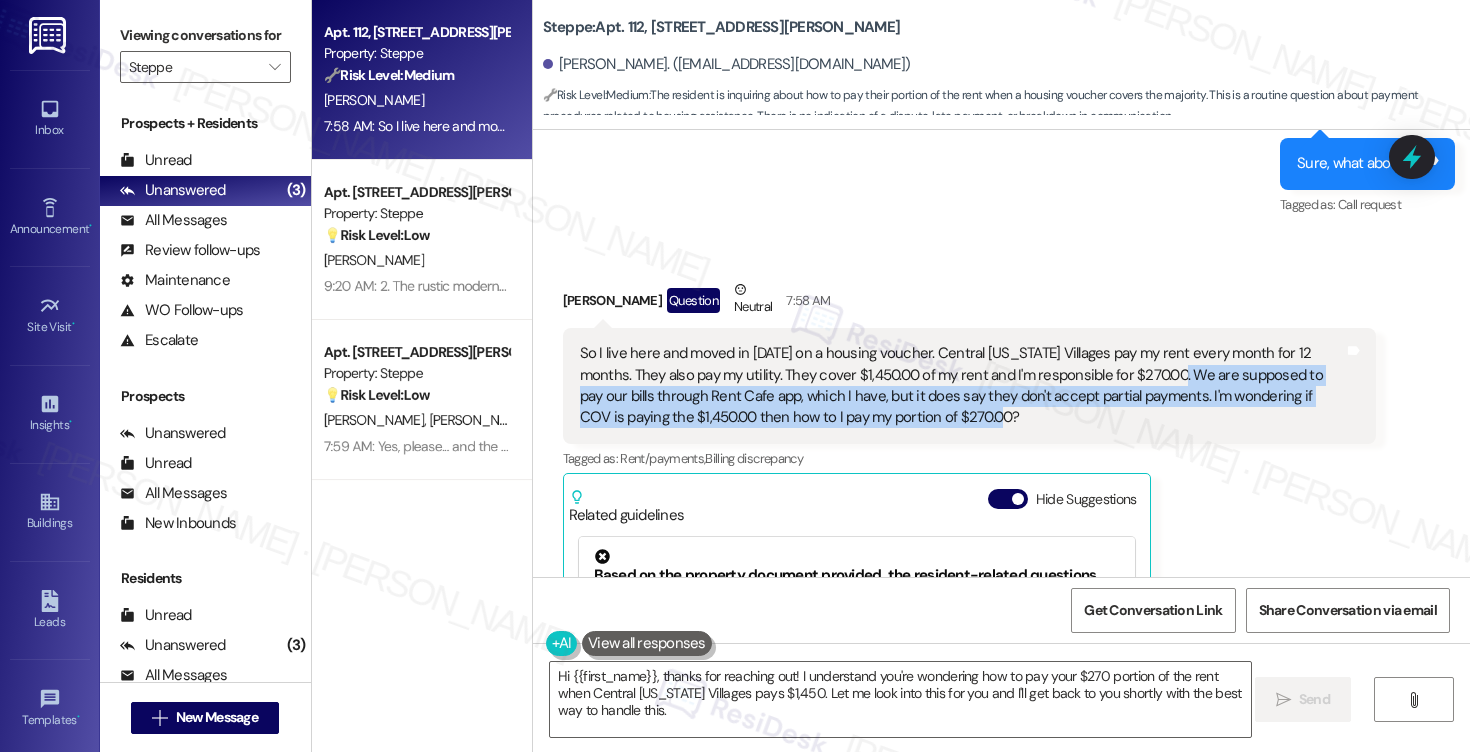 scroll, scrollTop: 8075, scrollLeft: 0, axis: vertical 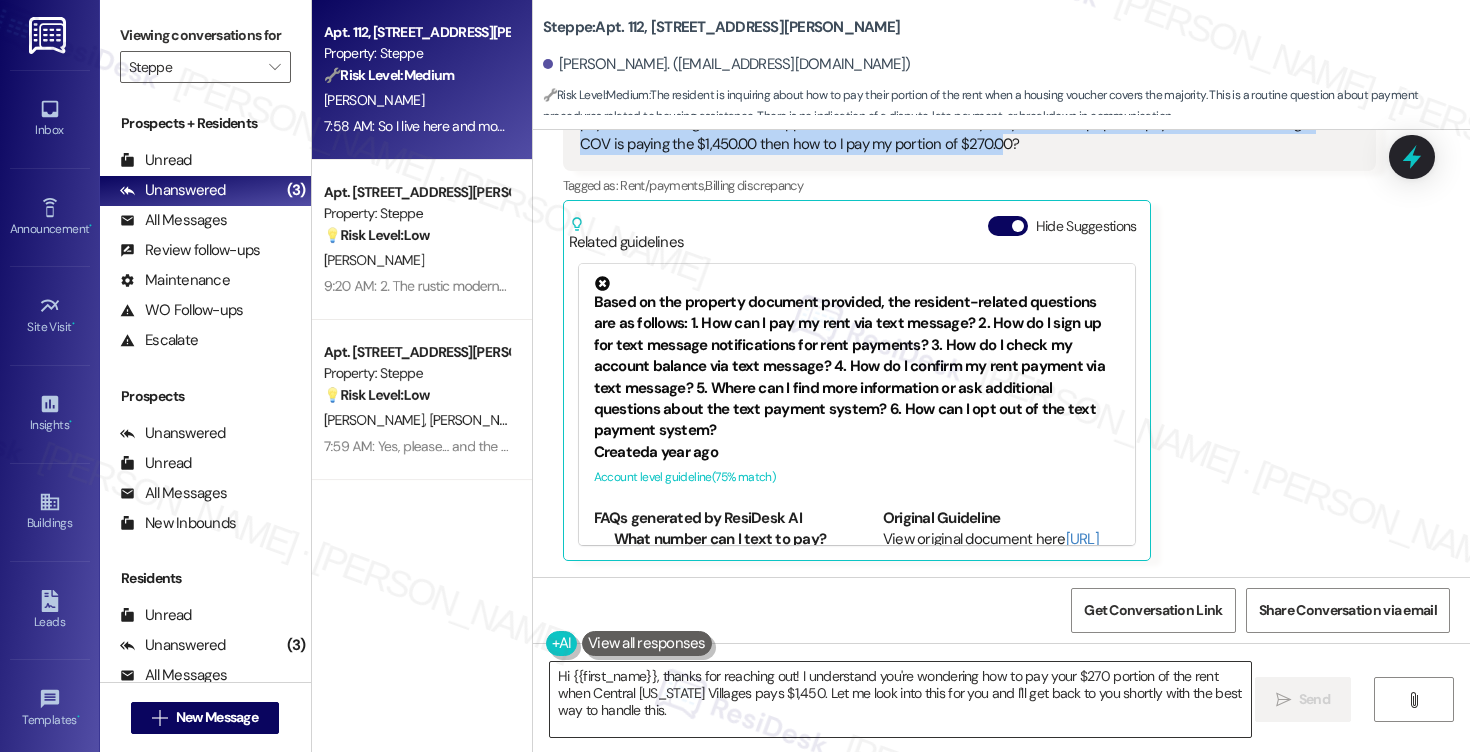 click on "Hi {{first_name}}, thanks for reaching out! I understand you're wondering how to pay your $270 portion of the rent when Central [US_STATE] Villages pays $1,450. Let me look into this for you and I'll get back to you shortly with the best way to handle this." at bounding box center (900, 699) 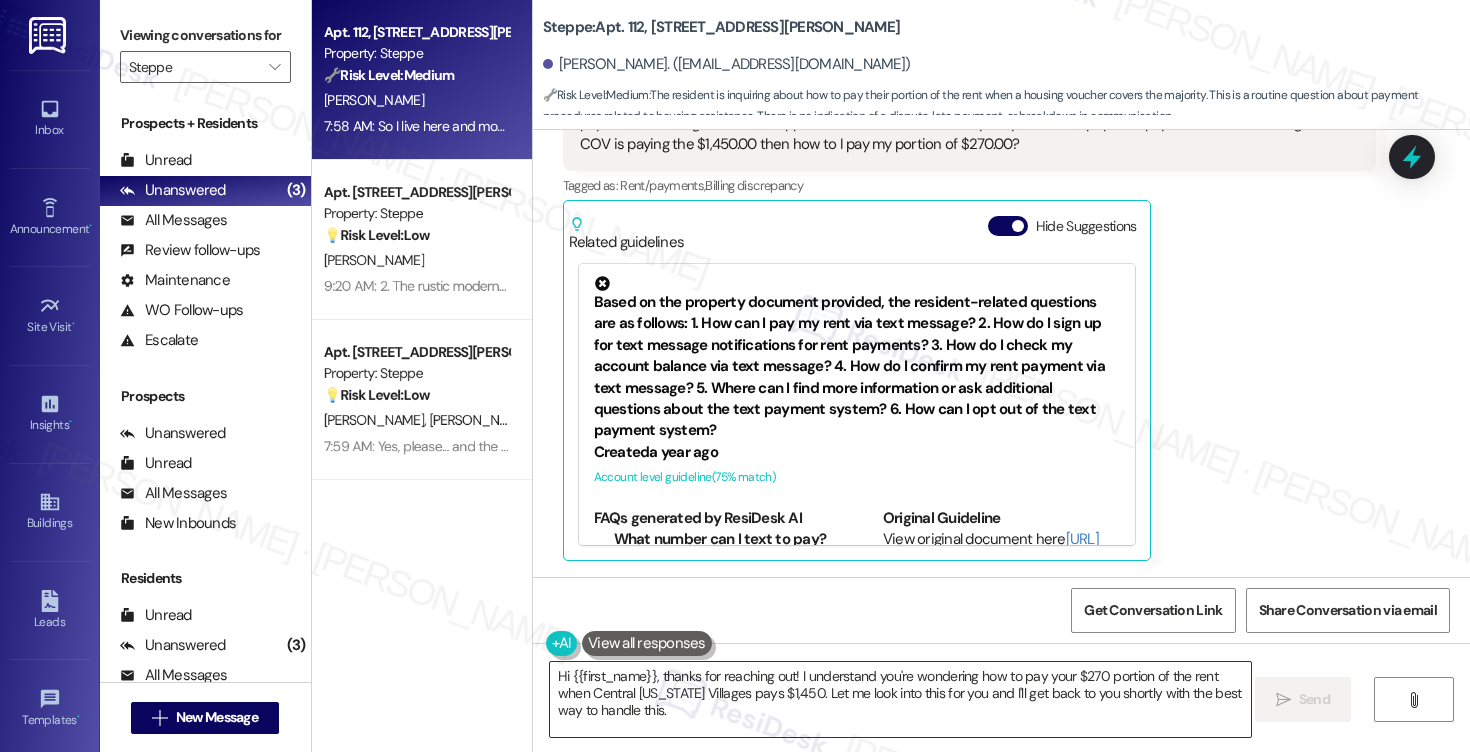 click on "Hi {{first_name}}, thanks for reaching out! I understand you're wondering how to pay your $270 portion of the rent when Central [US_STATE] Villages pays $1,450. Let me look into this for you and I'll get back to you shortly with the best way to handle this." at bounding box center (900, 699) 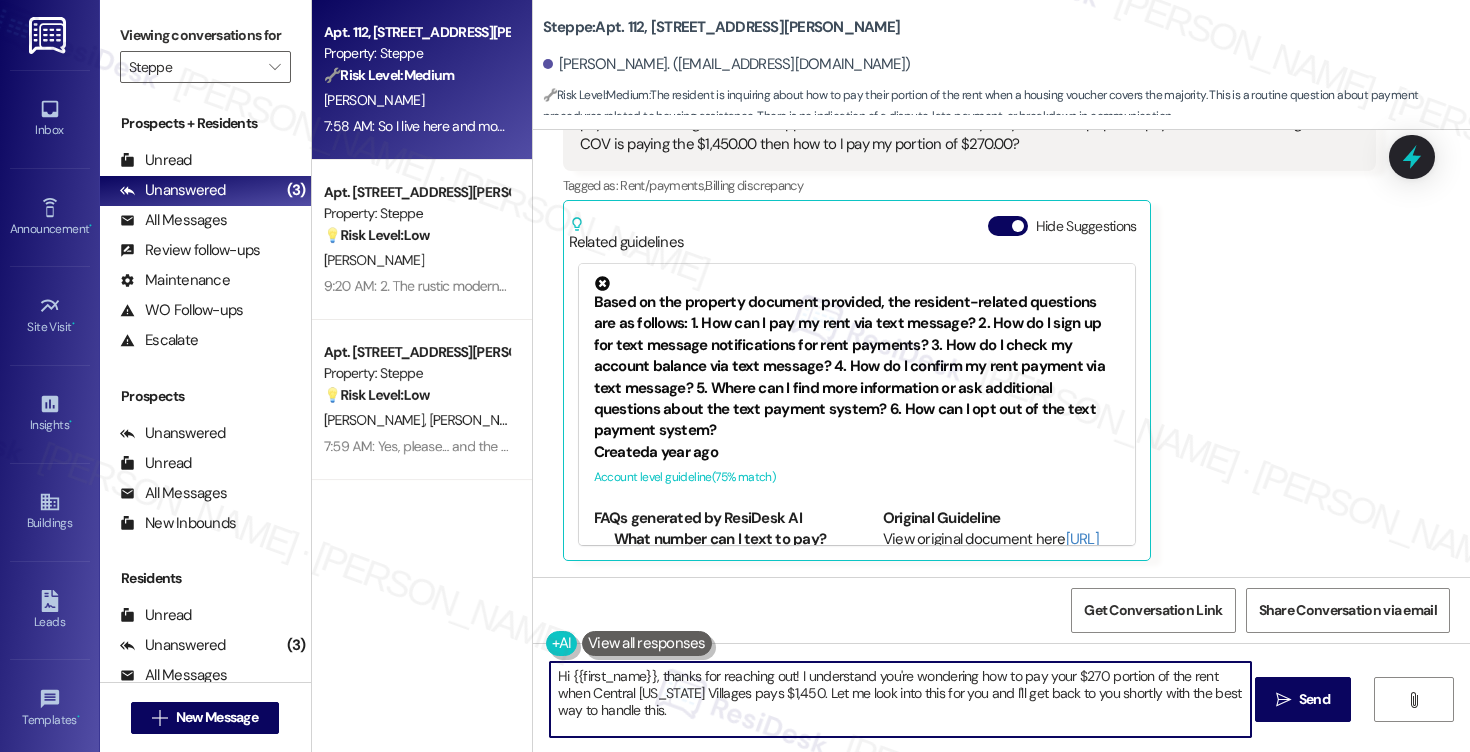 click on "Hi {{first_name}}, thanks for reaching out! I understand you're wondering how to pay your $270 portion of the rent when Central [US_STATE] Villages pays $1,450. Let me look into this for you and I'll get back to you shortly with the best way to handle this." at bounding box center (900, 699) 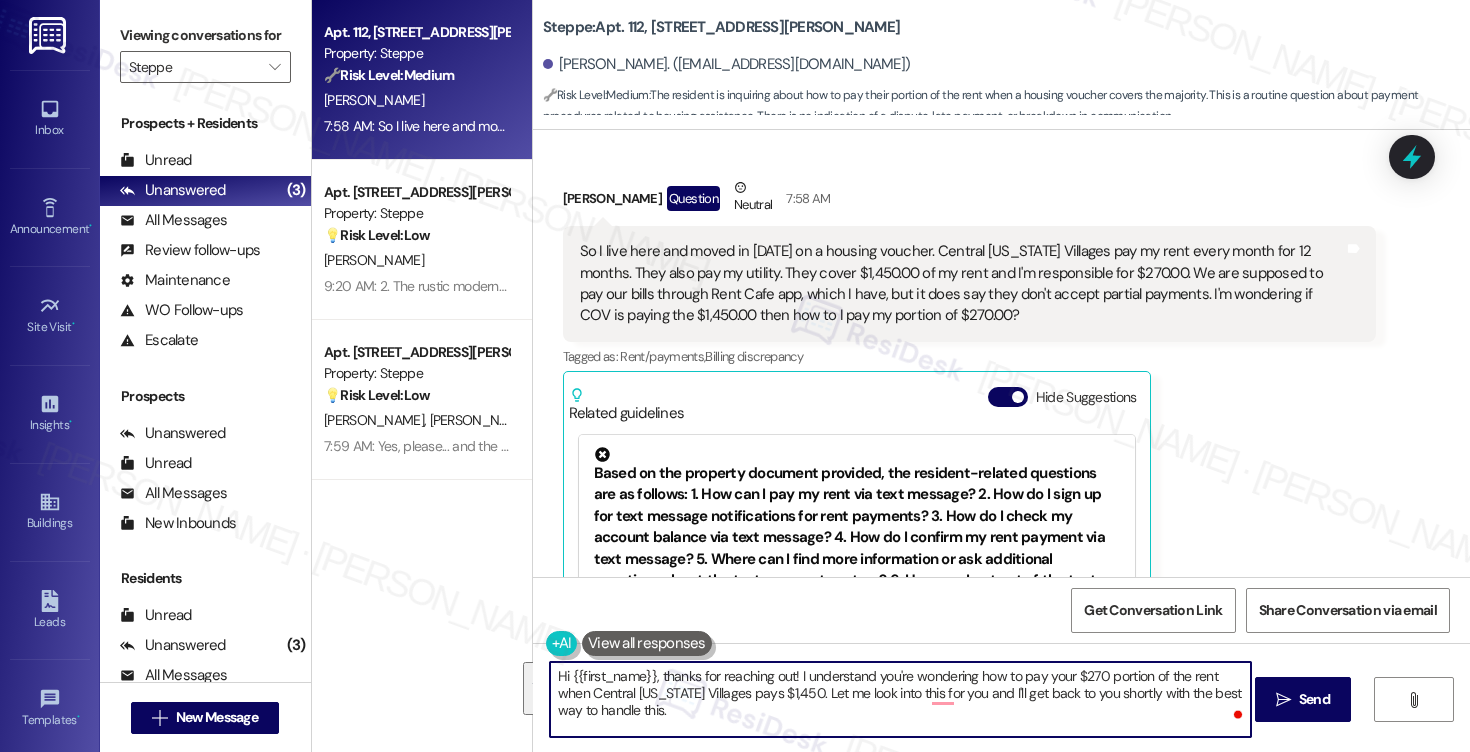 scroll, scrollTop: 7876, scrollLeft: 0, axis: vertical 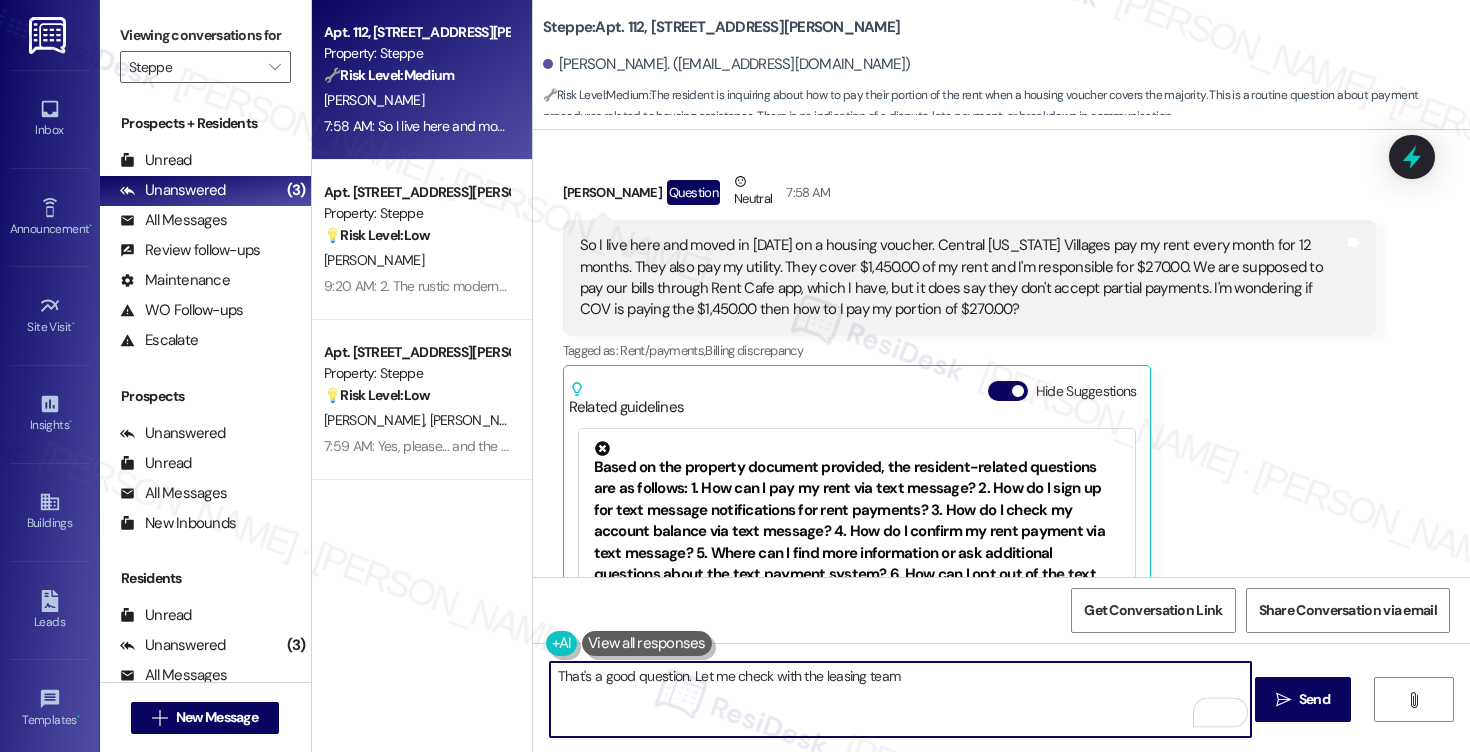 click on "That's a good question. Let me check with the leasing team" at bounding box center [900, 699] 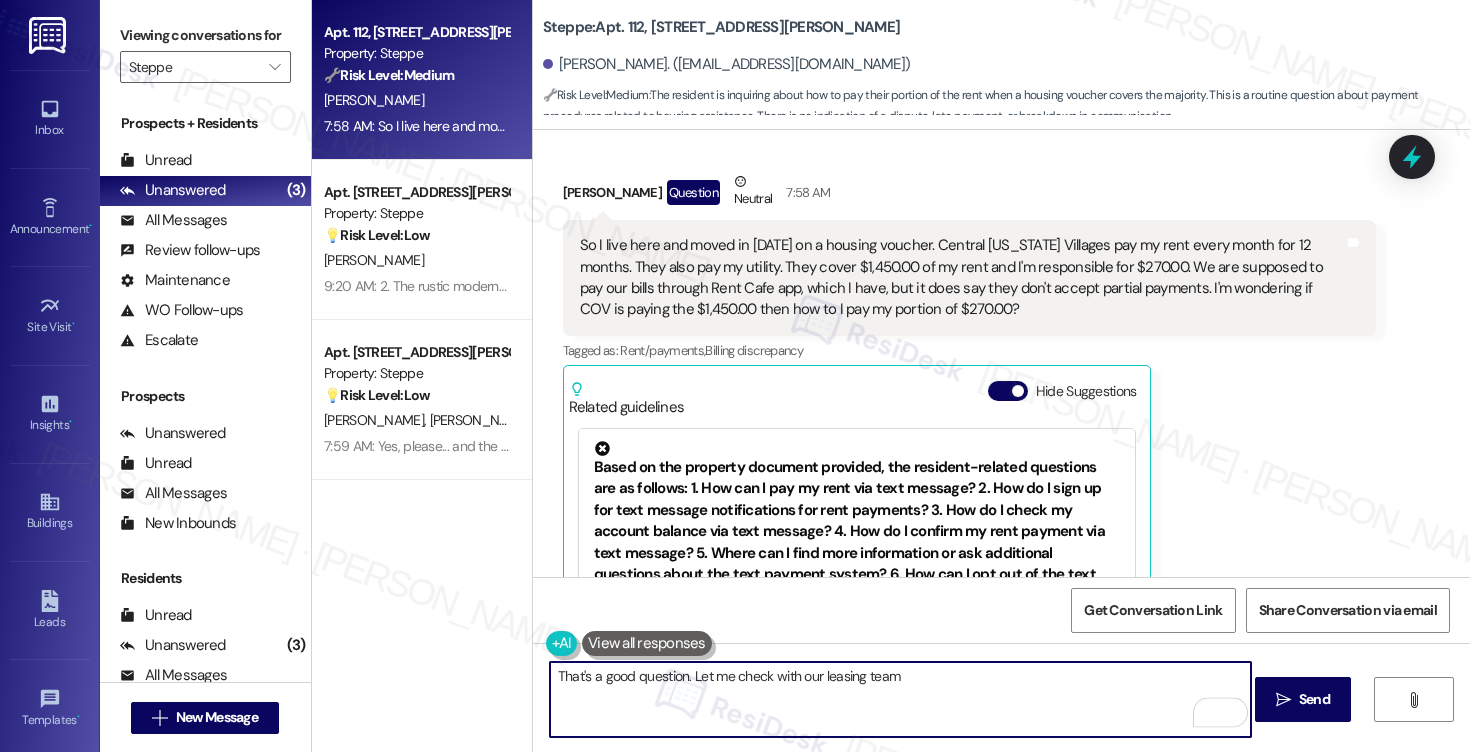 click on "That's a good question. Let me check with our leasing team" at bounding box center (900, 699) 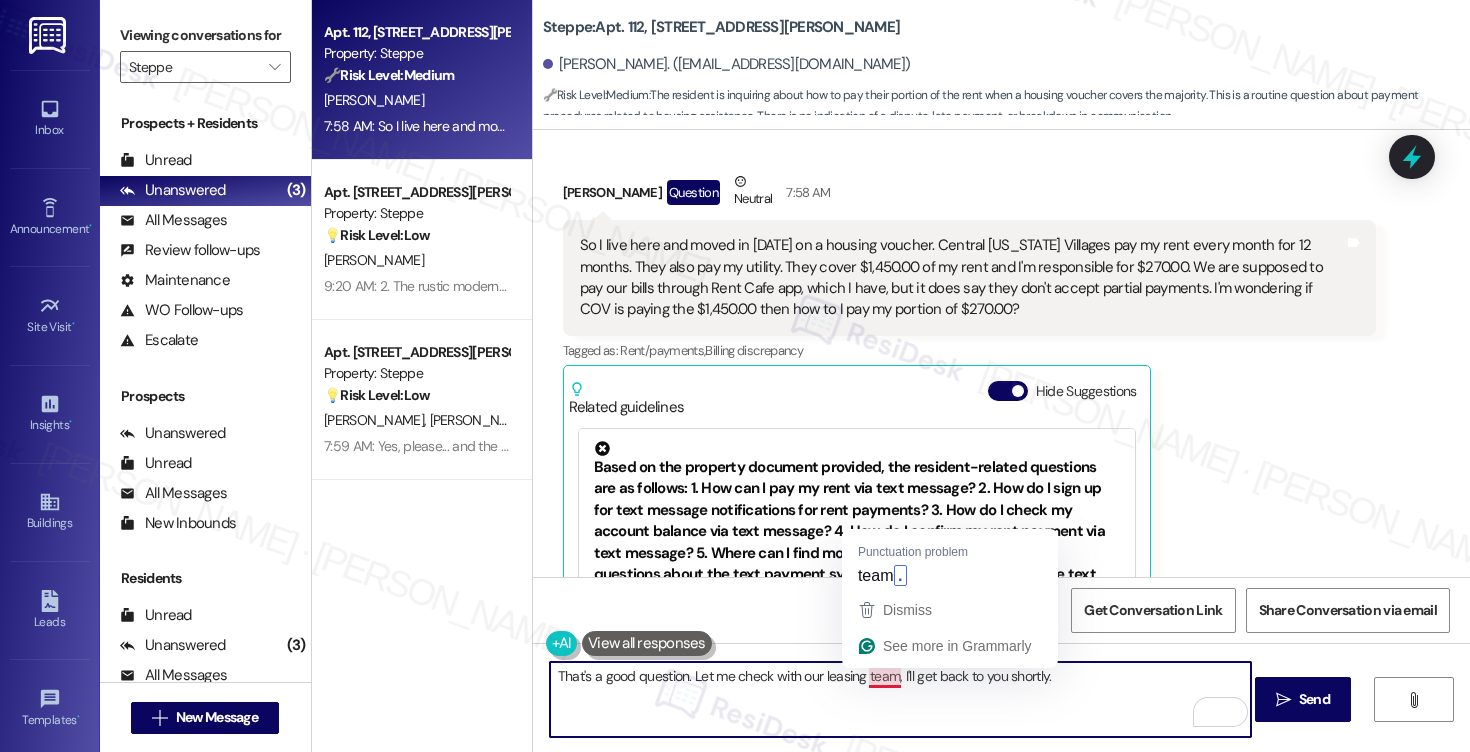 click on "That's a good question. Let me check with our leasing team, I'll get back to you shortly." at bounding box center [900, 699] 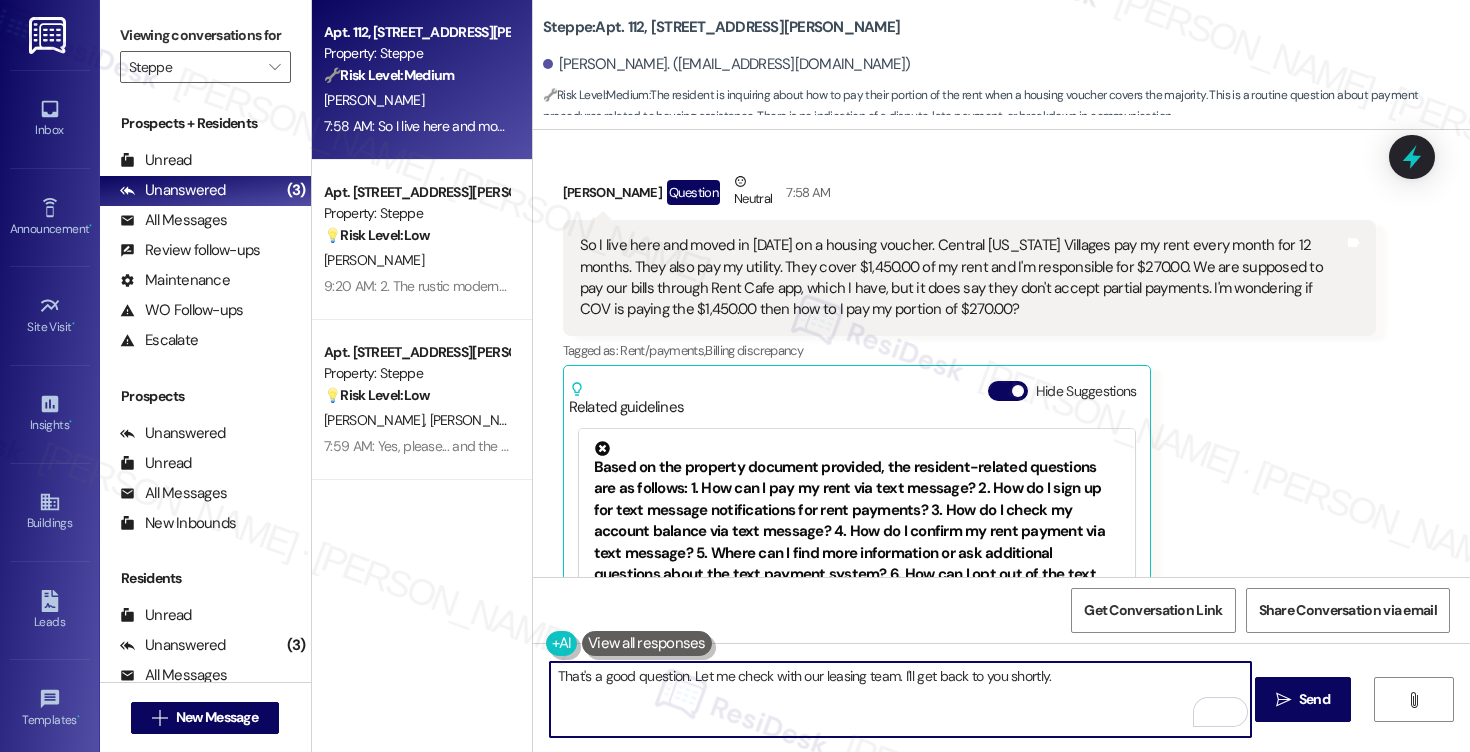 type on "That's a good question. Let me check with our leasing team. I'll get back to you shortly." 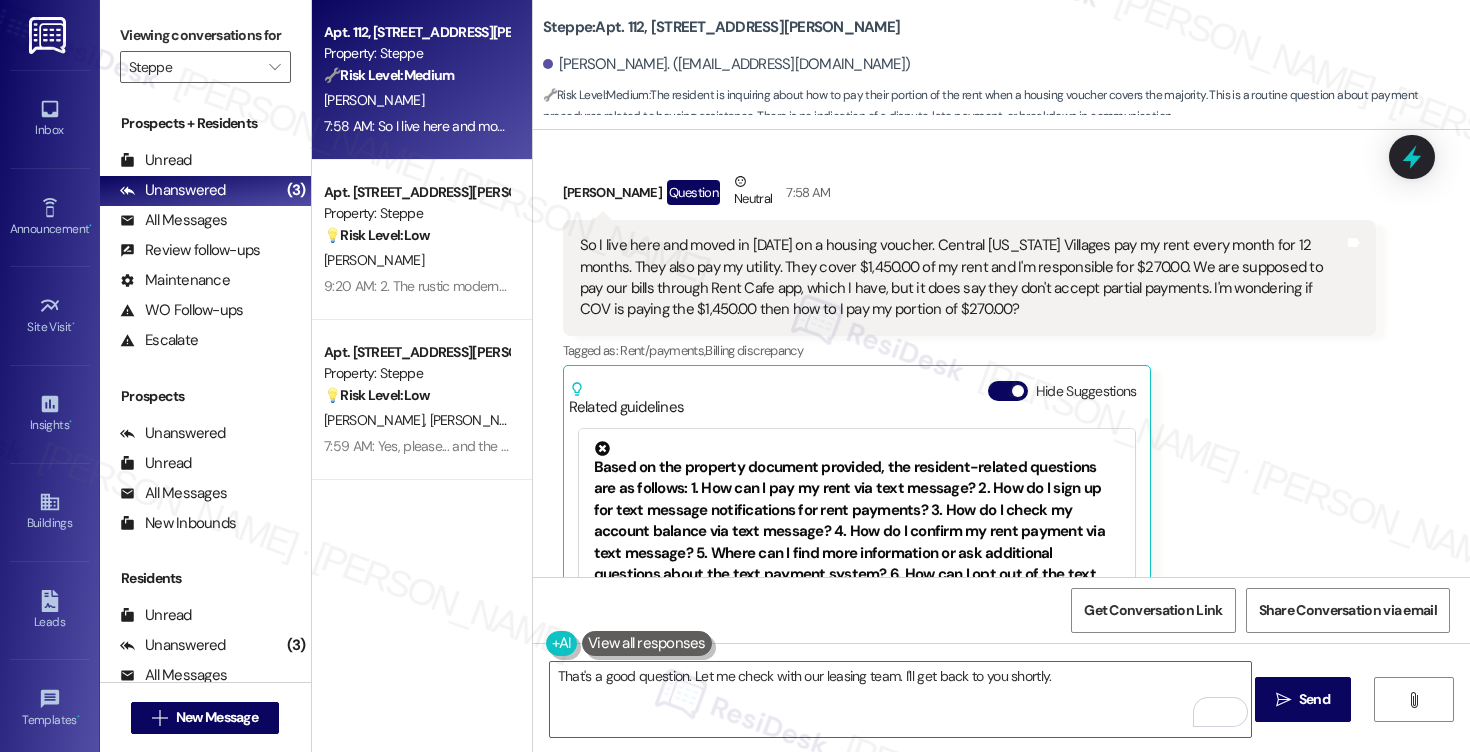 click on "So I live here and moved in [DATE] on a housing voucher. Central [US_STATE] Villages pay my rent every month for 12 months. They also pay my utility. They cover $1,450.00 of my rent and I'm responsible for $270.00. We are supposed to pay our bills through Rent Cafe app, which I have, but it does say they don't accept partial payments. I'm wondering if COV is paying the $1,450.00 then how to I pay my portion of $270.00?" at bounding box center (962, 278) 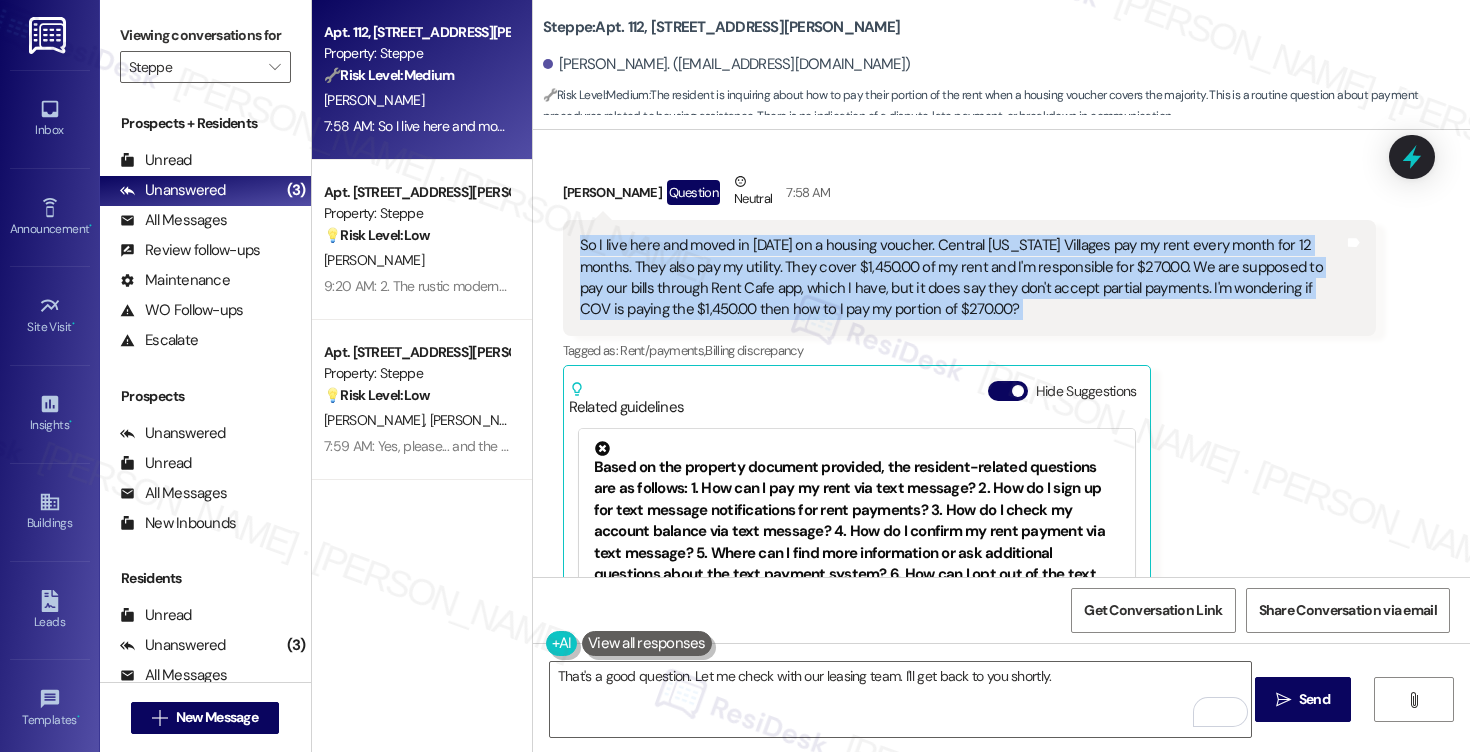 click on "So I live here and moved in [DATE] on a housing voucher. Central [US_STATE] Villages pay my rent every month for 12 months. They also pay my utility. They cover $1,450.00 of my rent and I'm responsible for $270.00. We are supposed to pay our bills through Rent Cafe app, which I have, but it does say they don't accept partial payments. I'm wondering if COV is paying the $1,450.00 then how to I pay my portion of $270.00?" at bounding box center [962, 278] 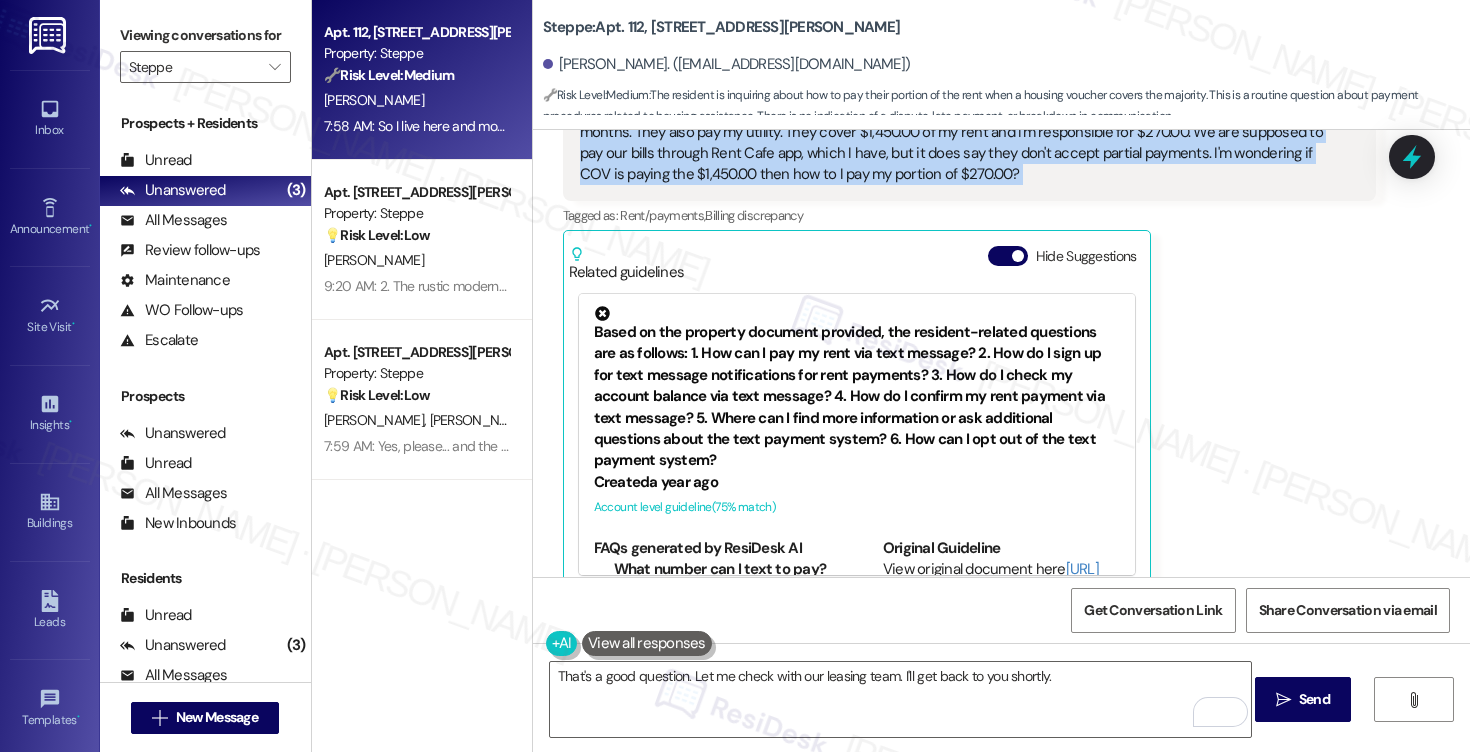 scroll, scrollTop: 8075, scrollLeft: 0, axis: vertical 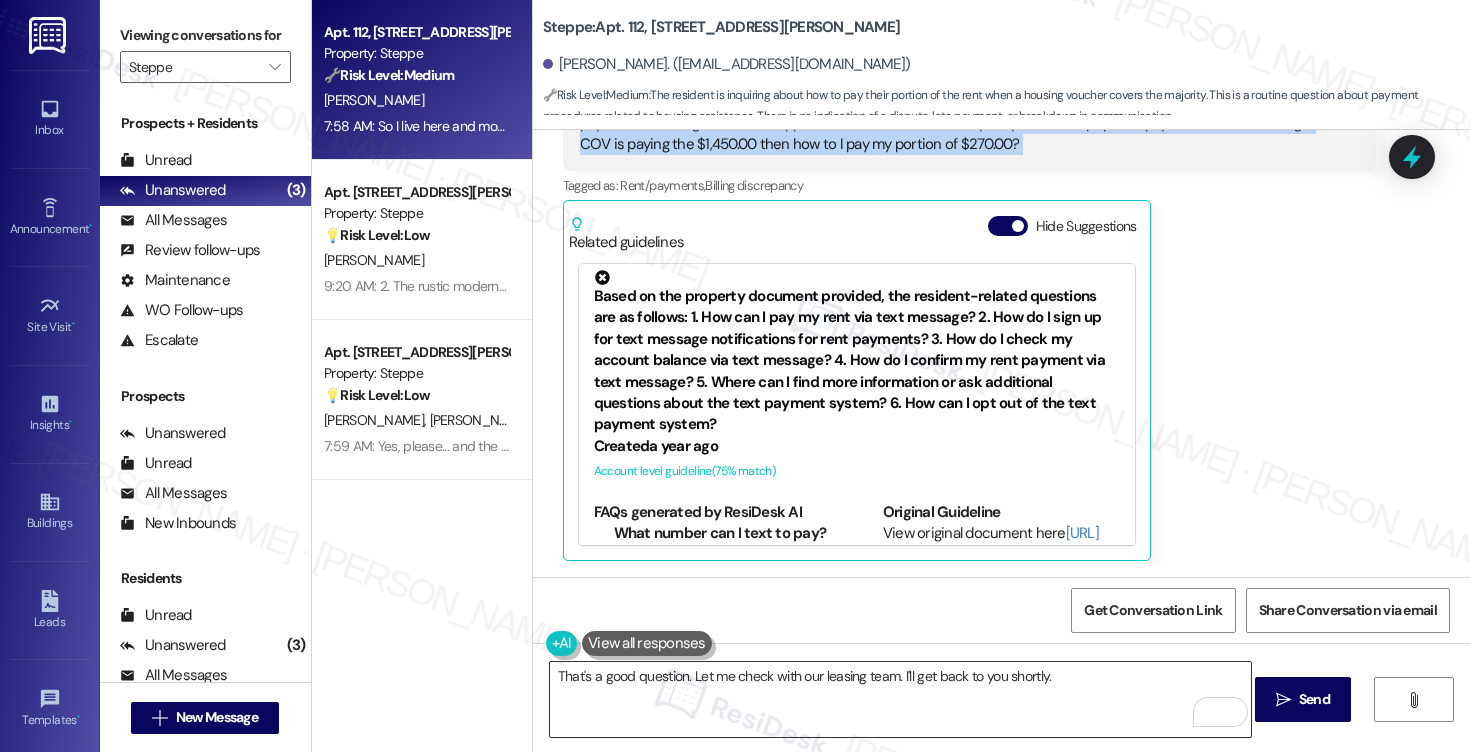 click on "That's a good question. Let me check with our leasing team. I'll get back to you shortly." at bounding box center [900, 699] 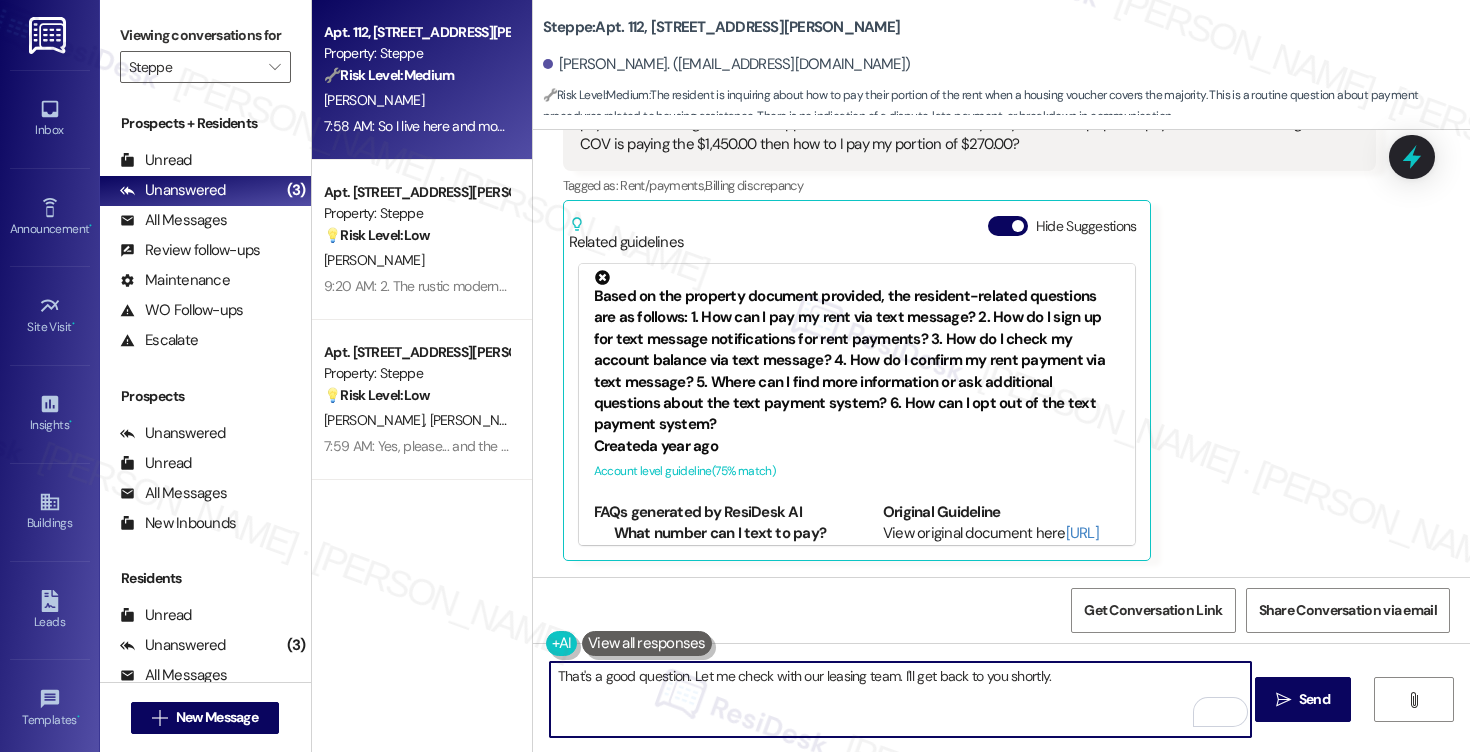 click on "That's a good question. Let me check with our leasing team. I'll get back to you shortly." at bounding box center [900, 699] 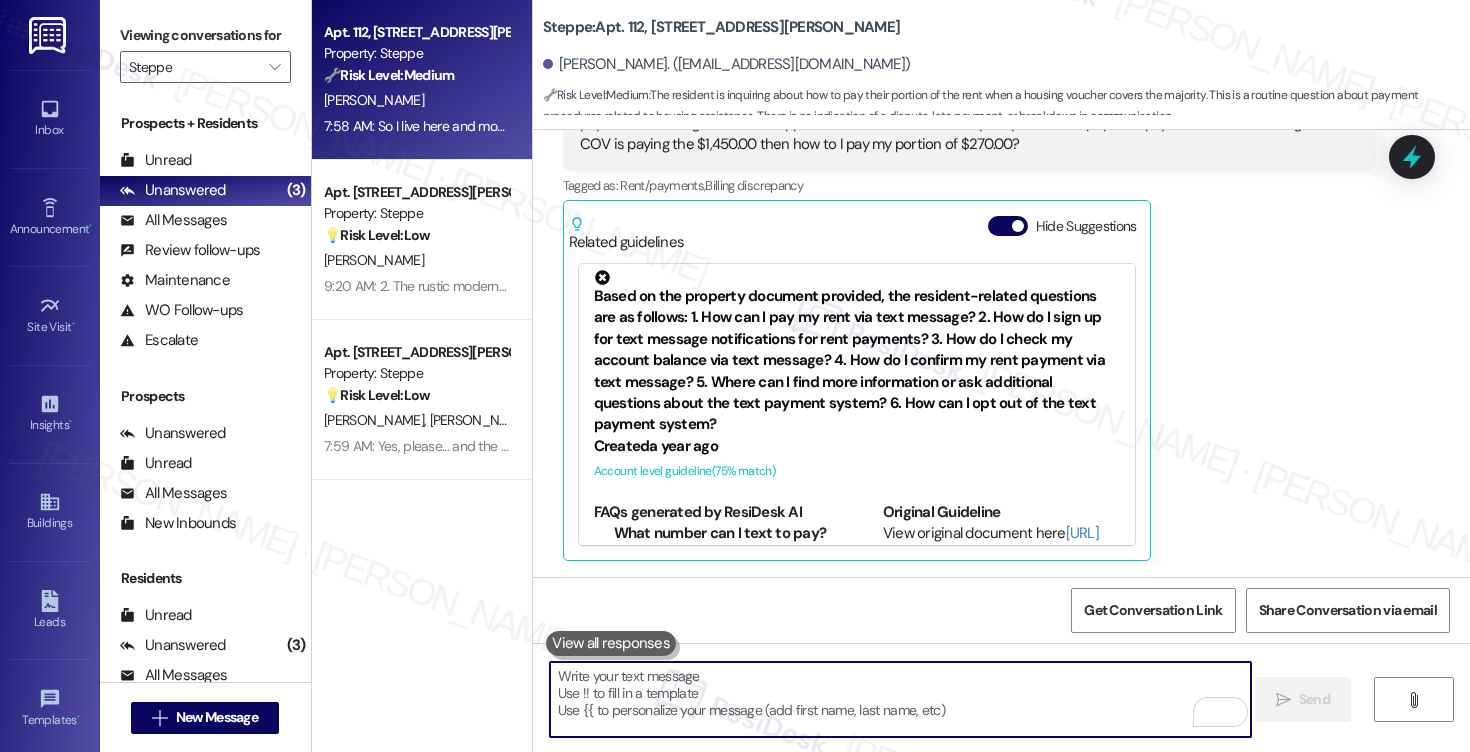 paste on "Great question — let me check in with our leasing team and get back to you shortly with the details." 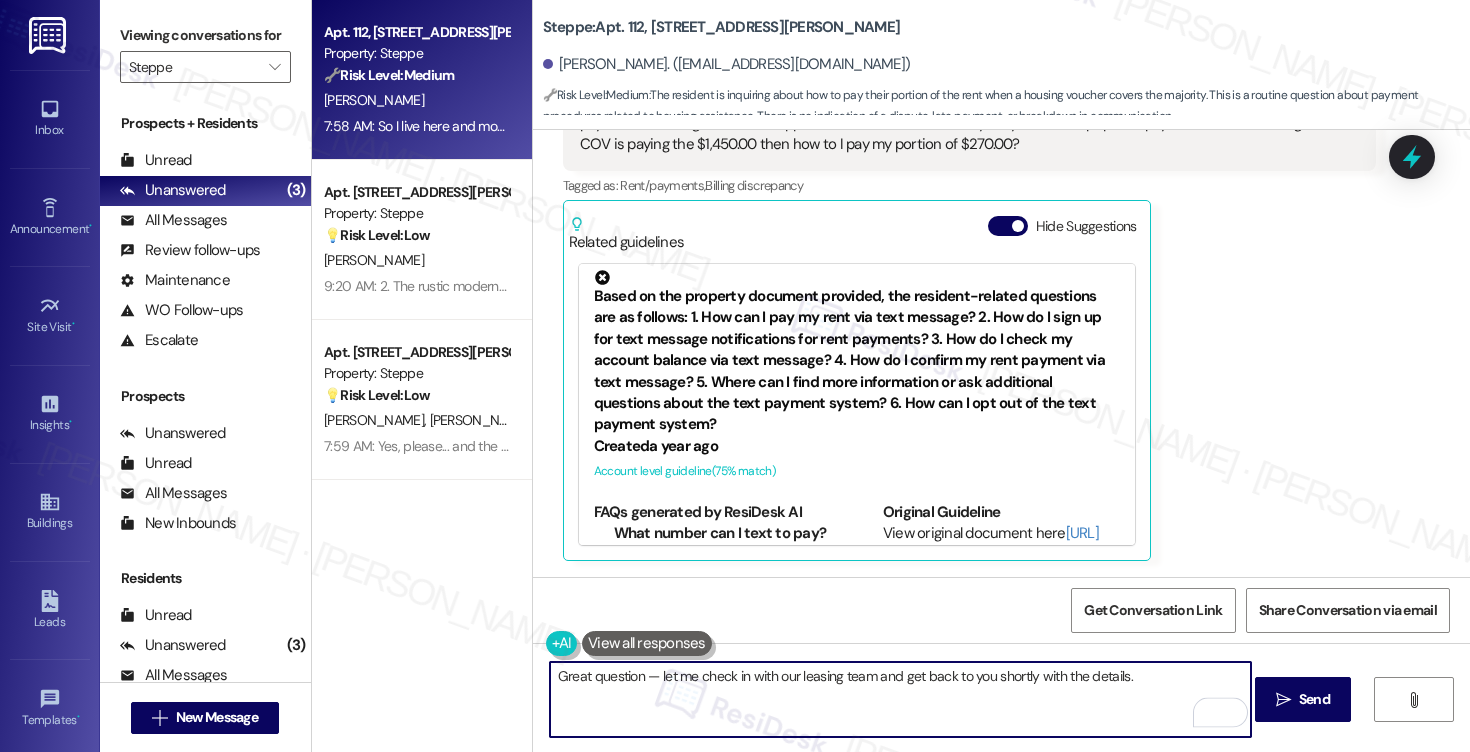 scroll, scrollTop: 0, scrollLeft: 0, axis: both 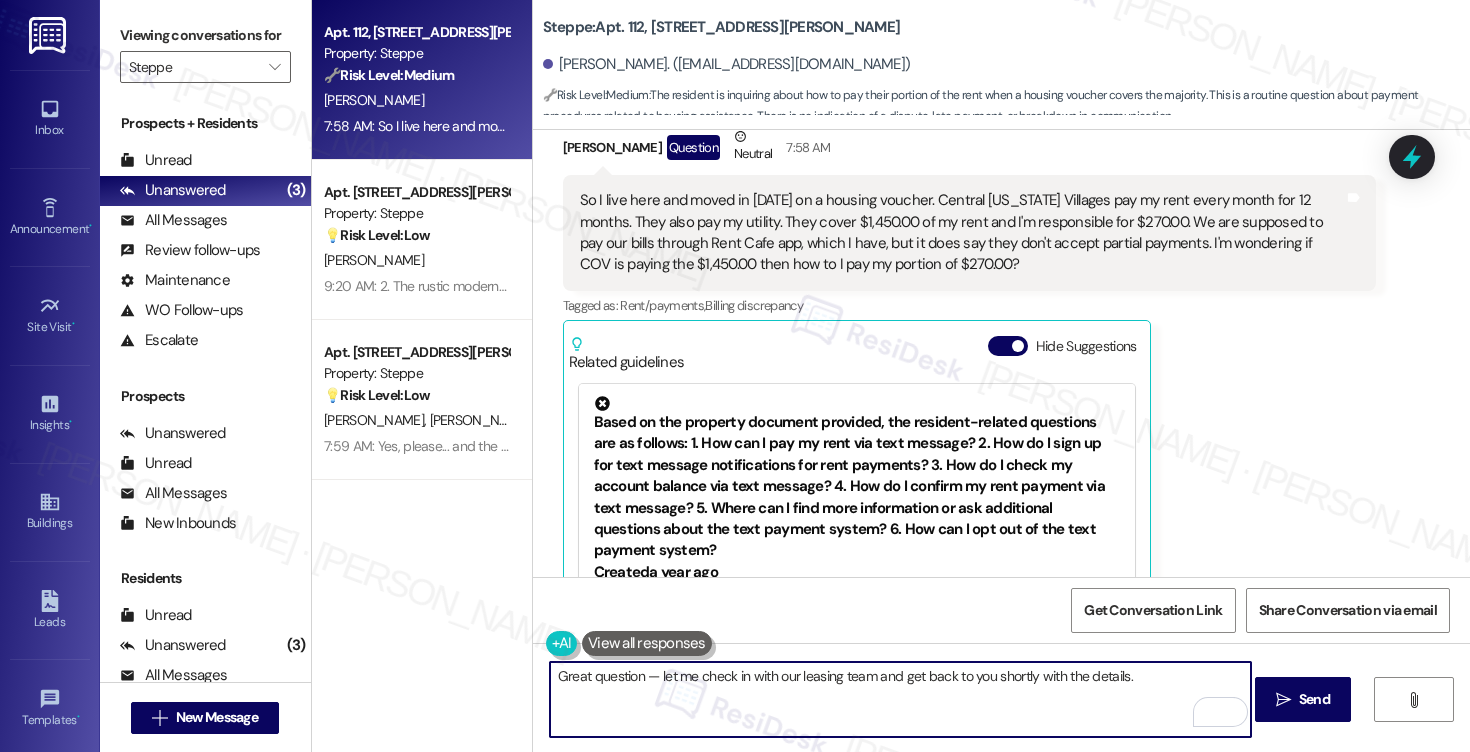 type on "Great question — let me check in with our leasing team and get back to you shortly with the details." 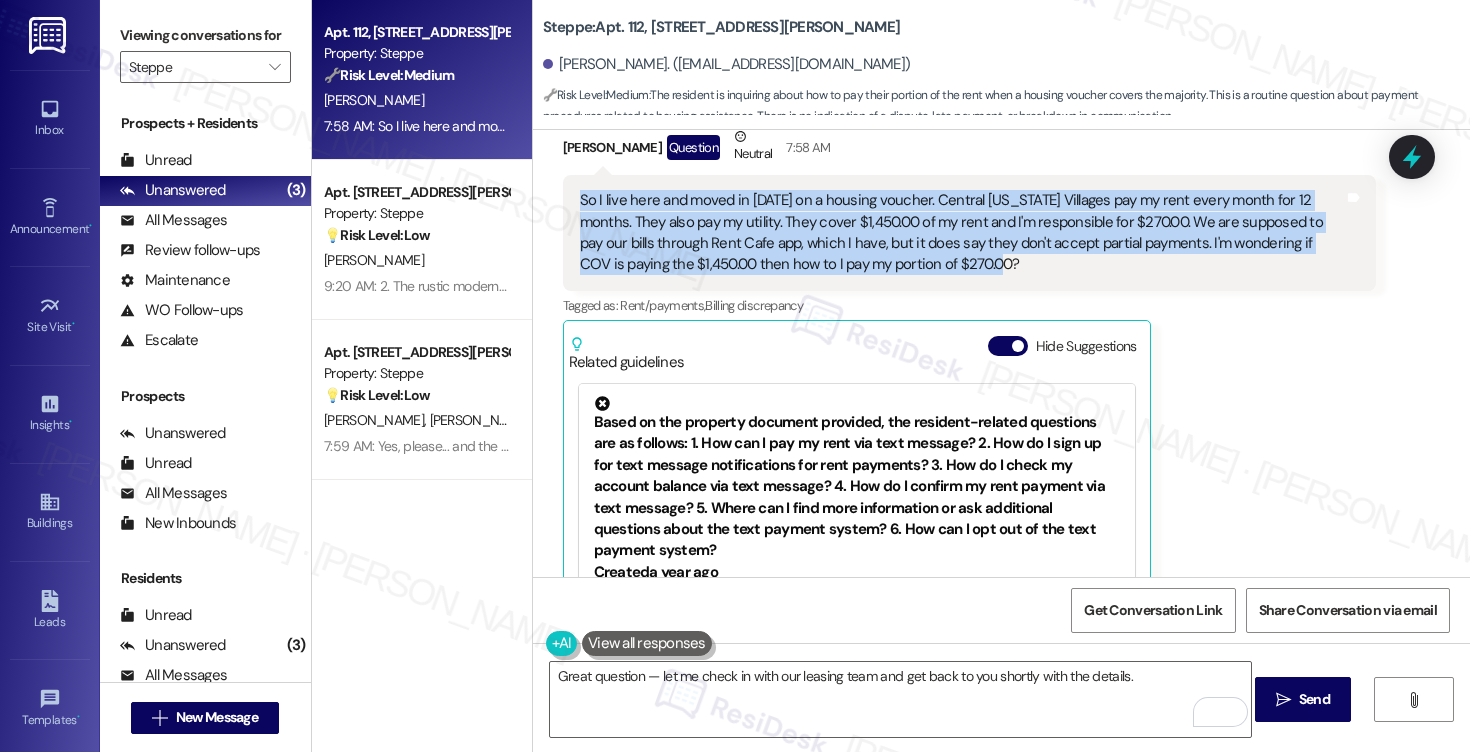 drag, startPoint x: 567, startPoint y: 219, endPoint x: 924, endPoint y: 284, distance: 362.8691 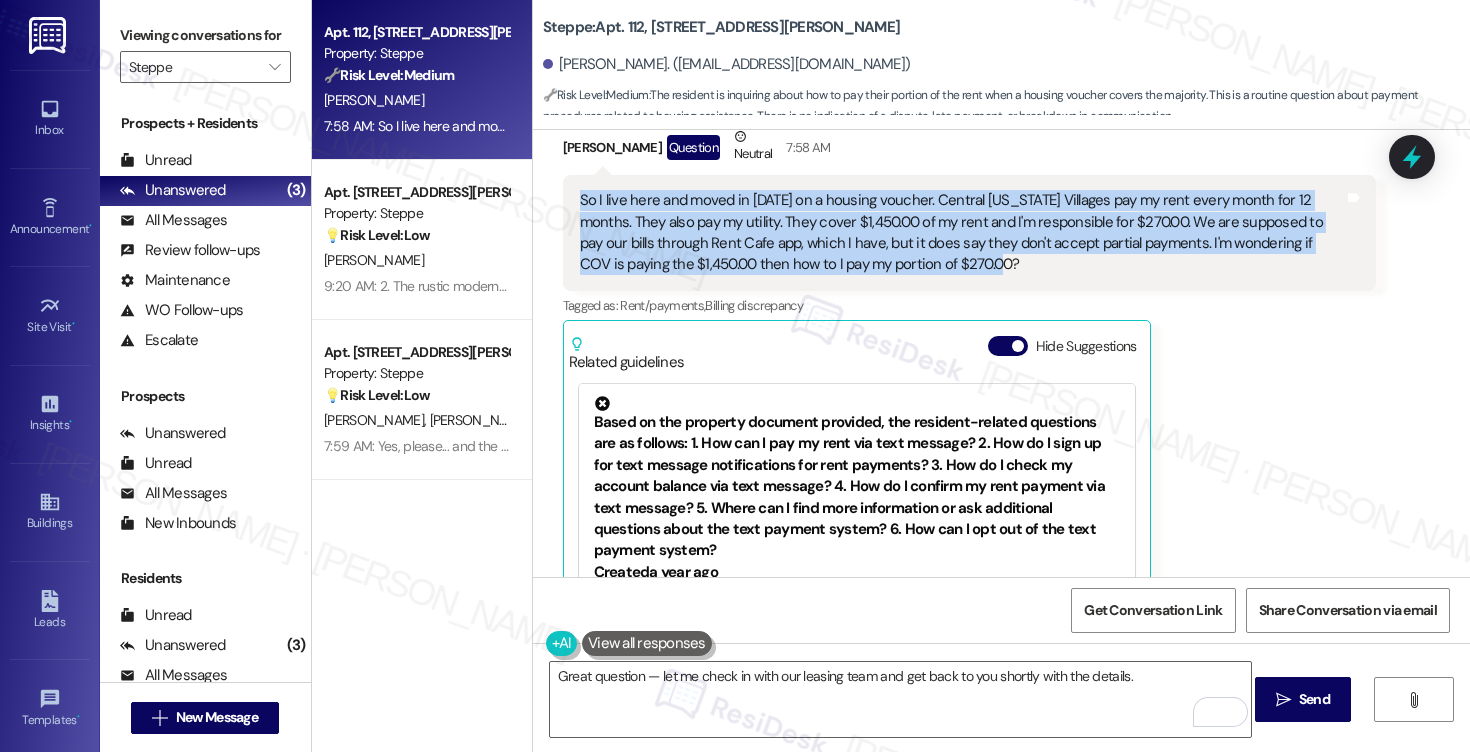 click on "So I live here and moved in [DATE] on a housing voucher. Central [US_STATE] Villages pay my rent every month for 12 months. They also pay my utility. They cover $1,450.00 of my rent and I'm responsible for $270.00. We are supposed to pay our bills through Rent Cafe app, which I have, but it does say they don't accept partial payments. I'm wondering if COV is paying the $1,450.00 then how to I pay my portion of $270.00?" at bounding box center (962, 233) 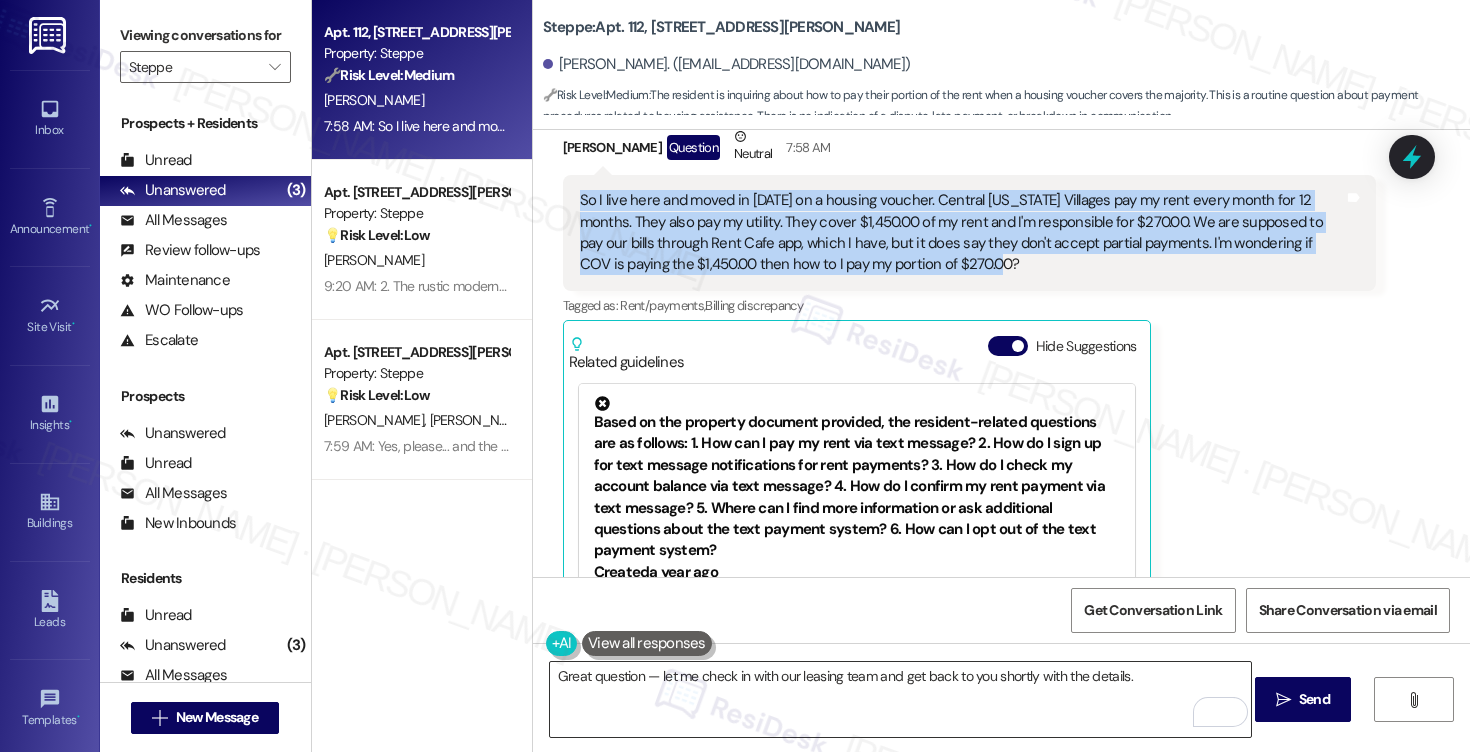 click on "Great question — let me check in with our leasing team and get back to you shortly with the details." at bounding box center [900, 699] 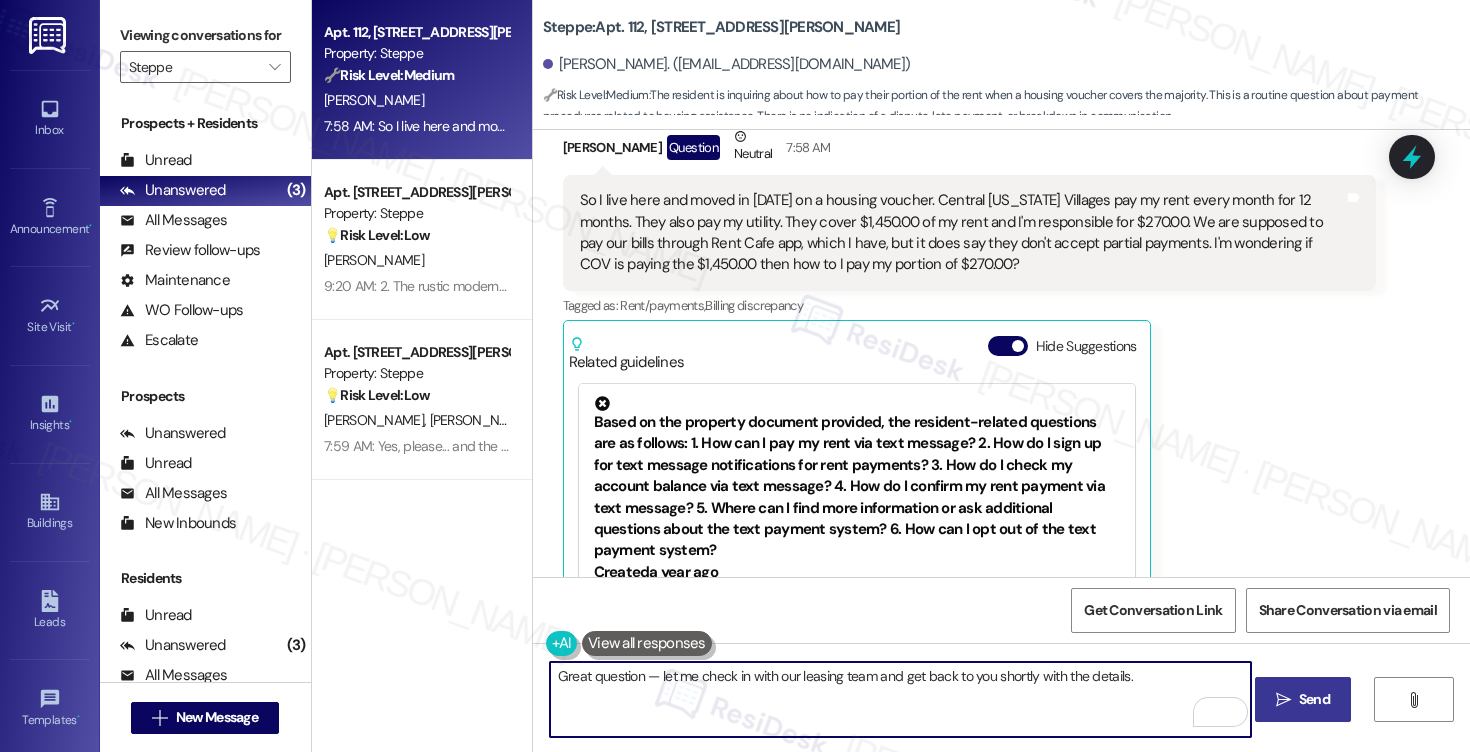 click on "Send" at bounding box center [1314, 699] 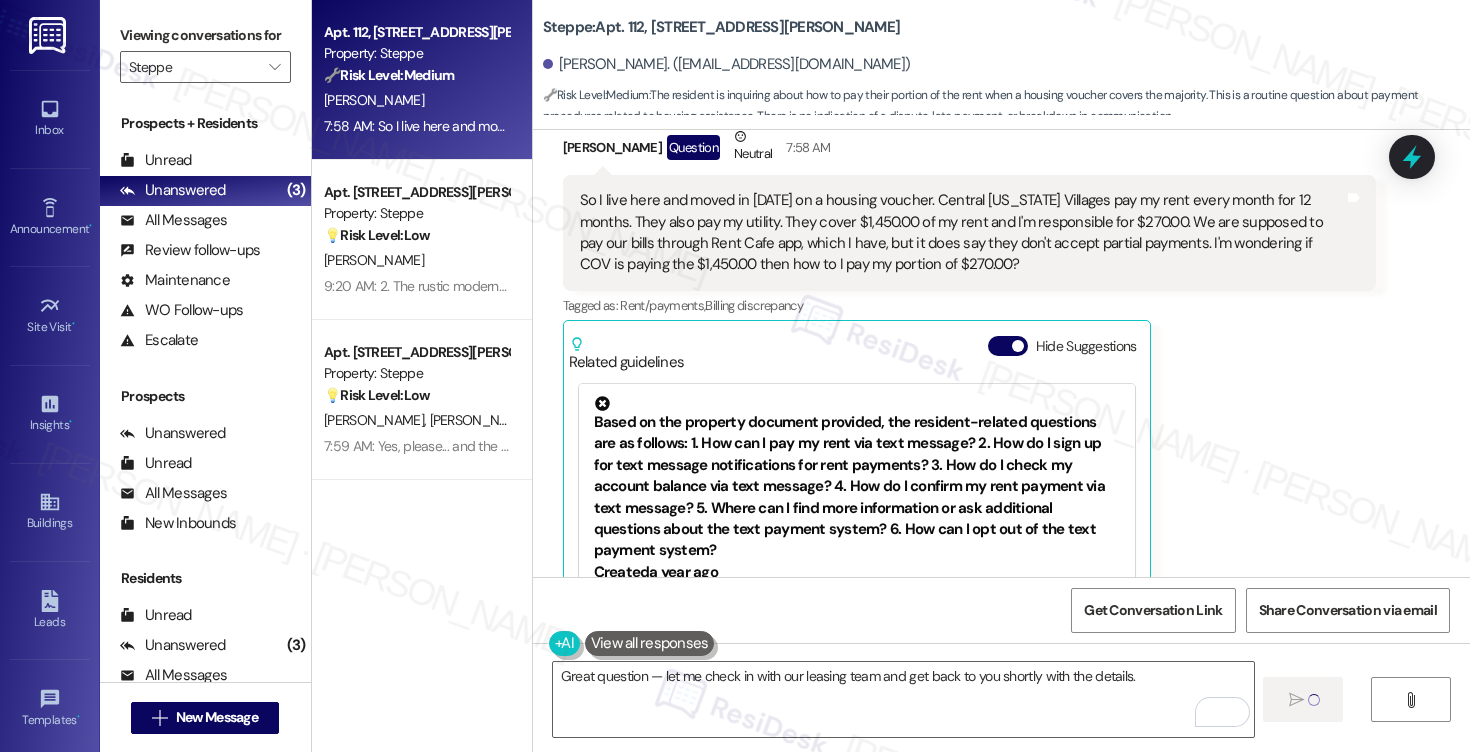 type 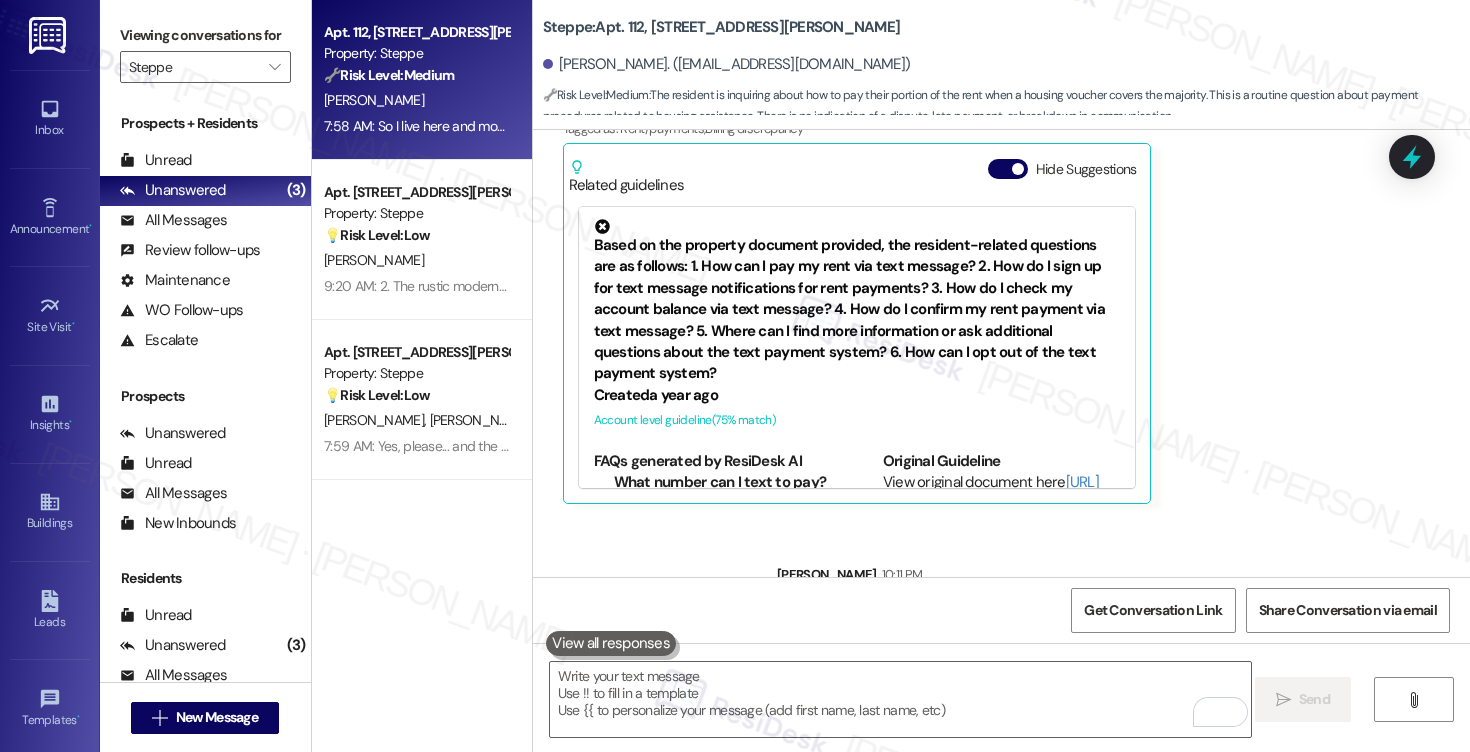 scroll, scrollTop: 8214, scrollLeft: 0, axis: vertical 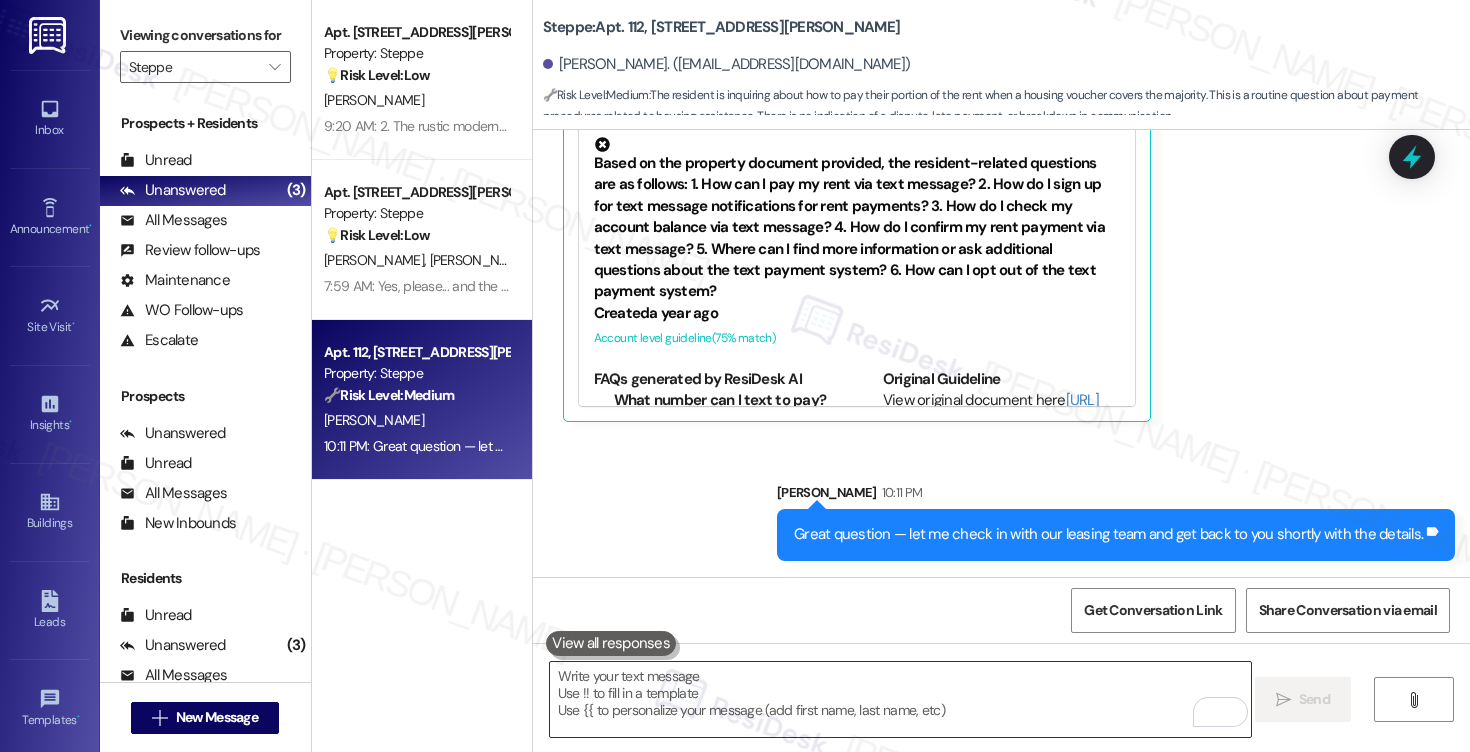 click at bounding box center (900, 699) 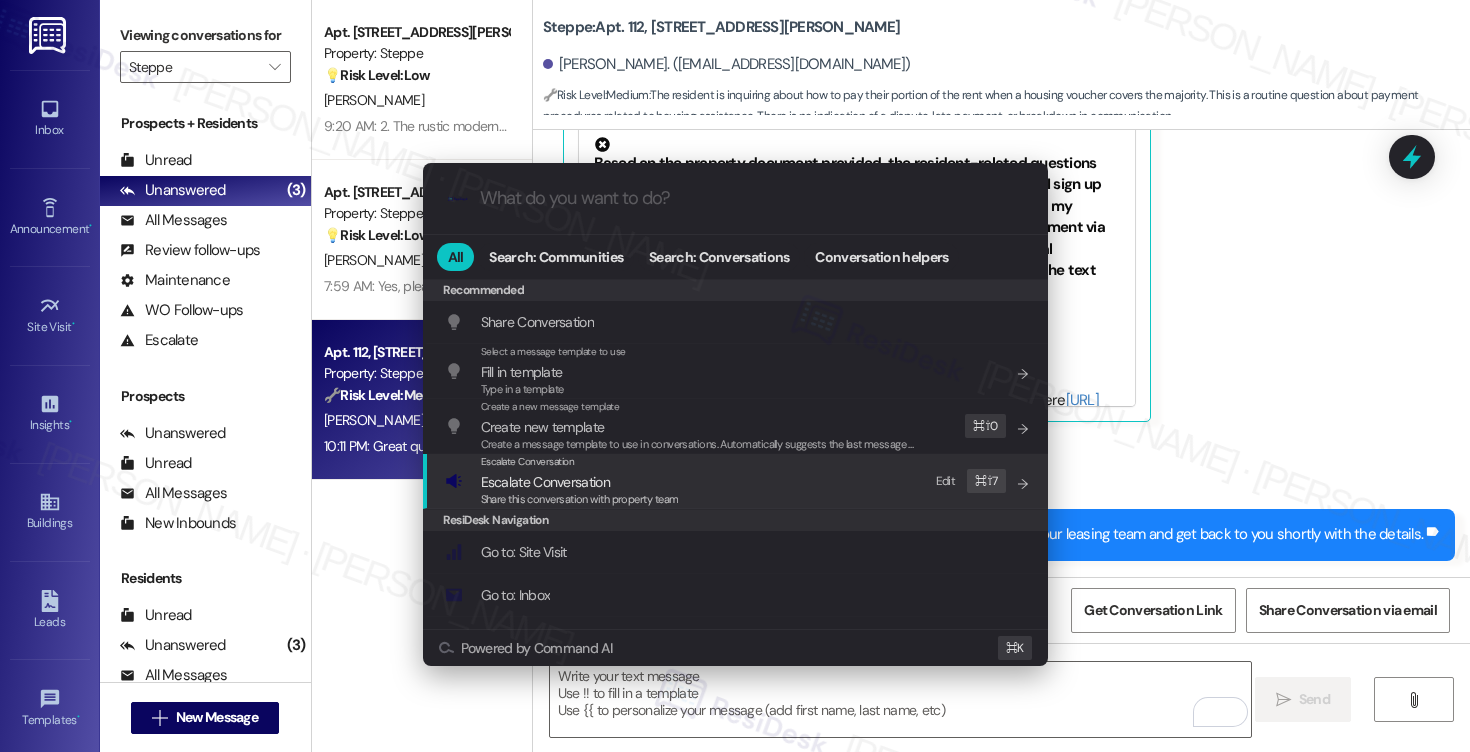 click on "Share this conversation with property team" at bounding box center (580, 500) 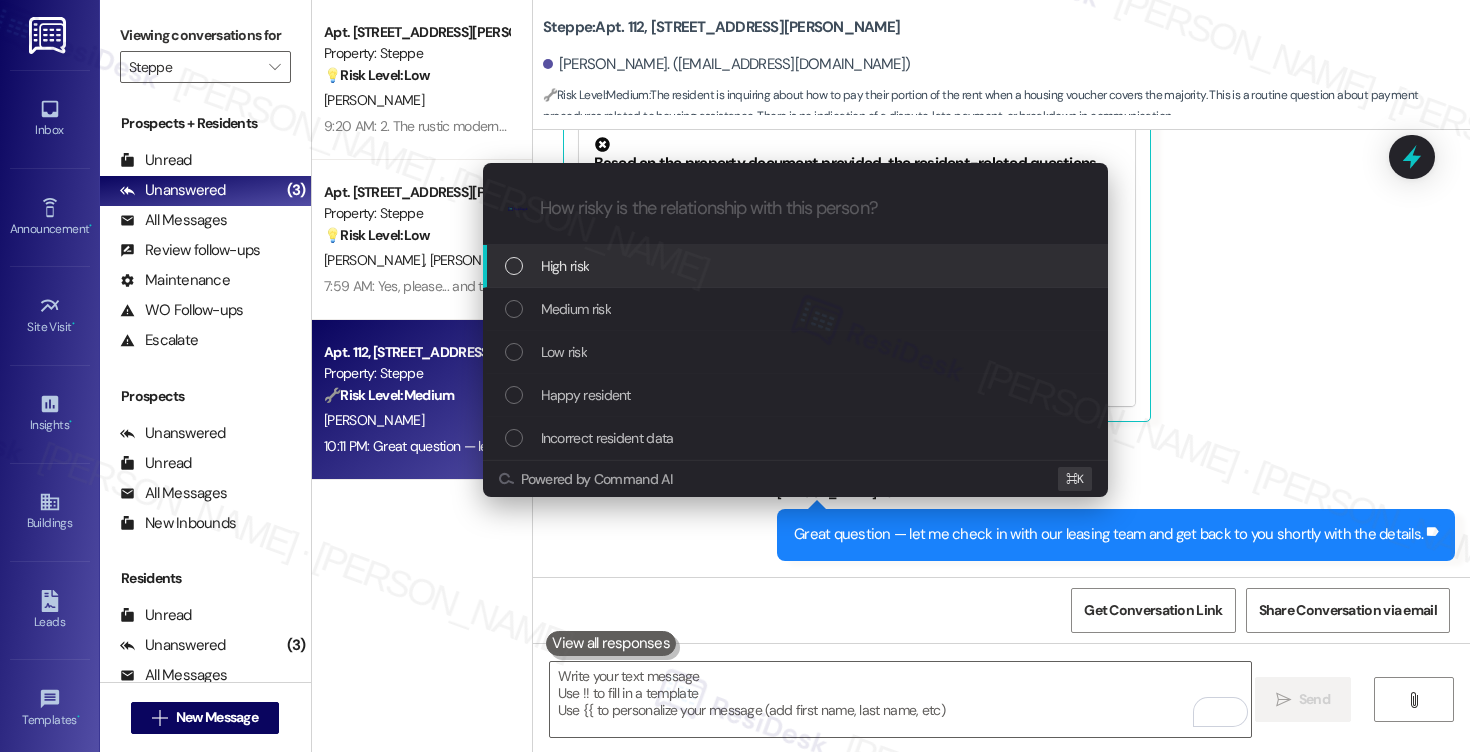 click on "High risk" at bounding box center [797, 266] 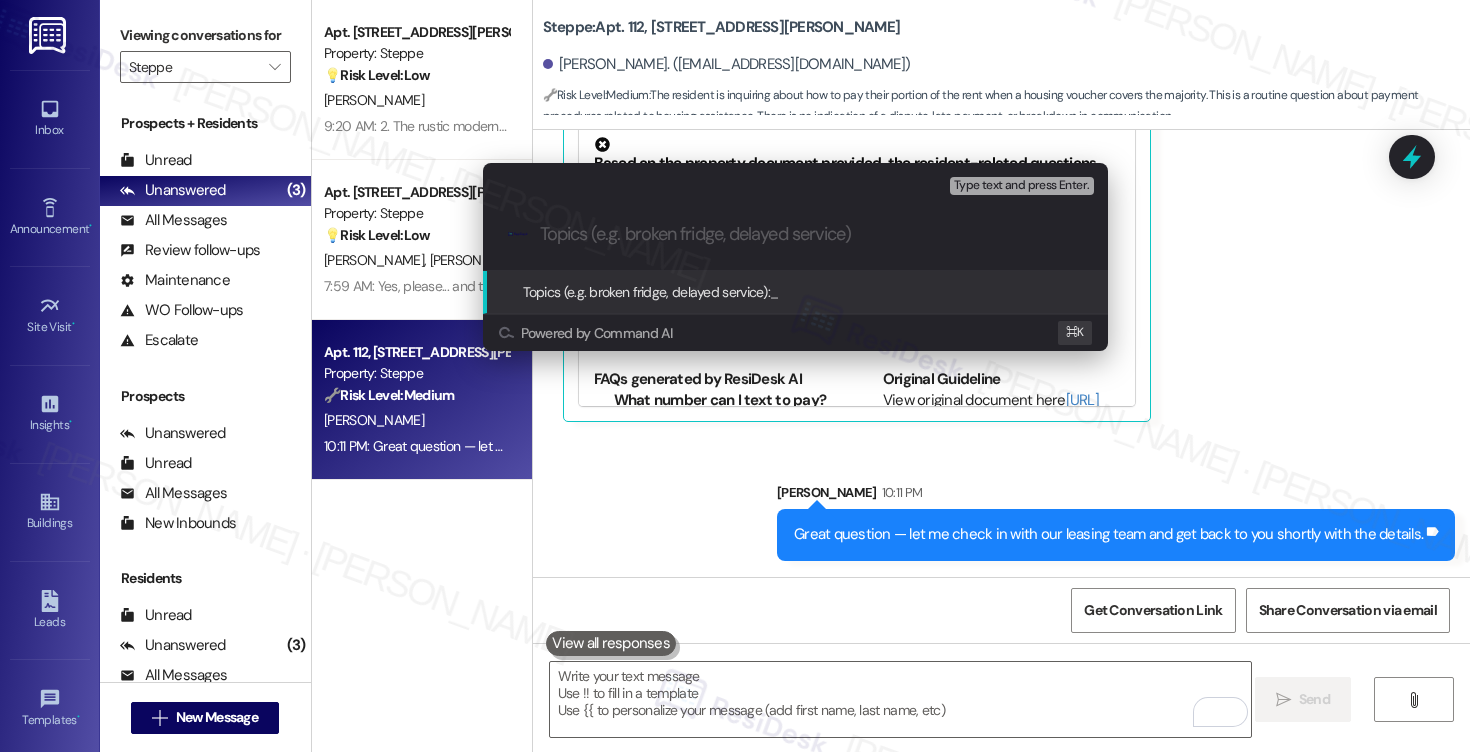 paste on "Inquiry Regarding RentCafe and Housing Voucher Payment Split" 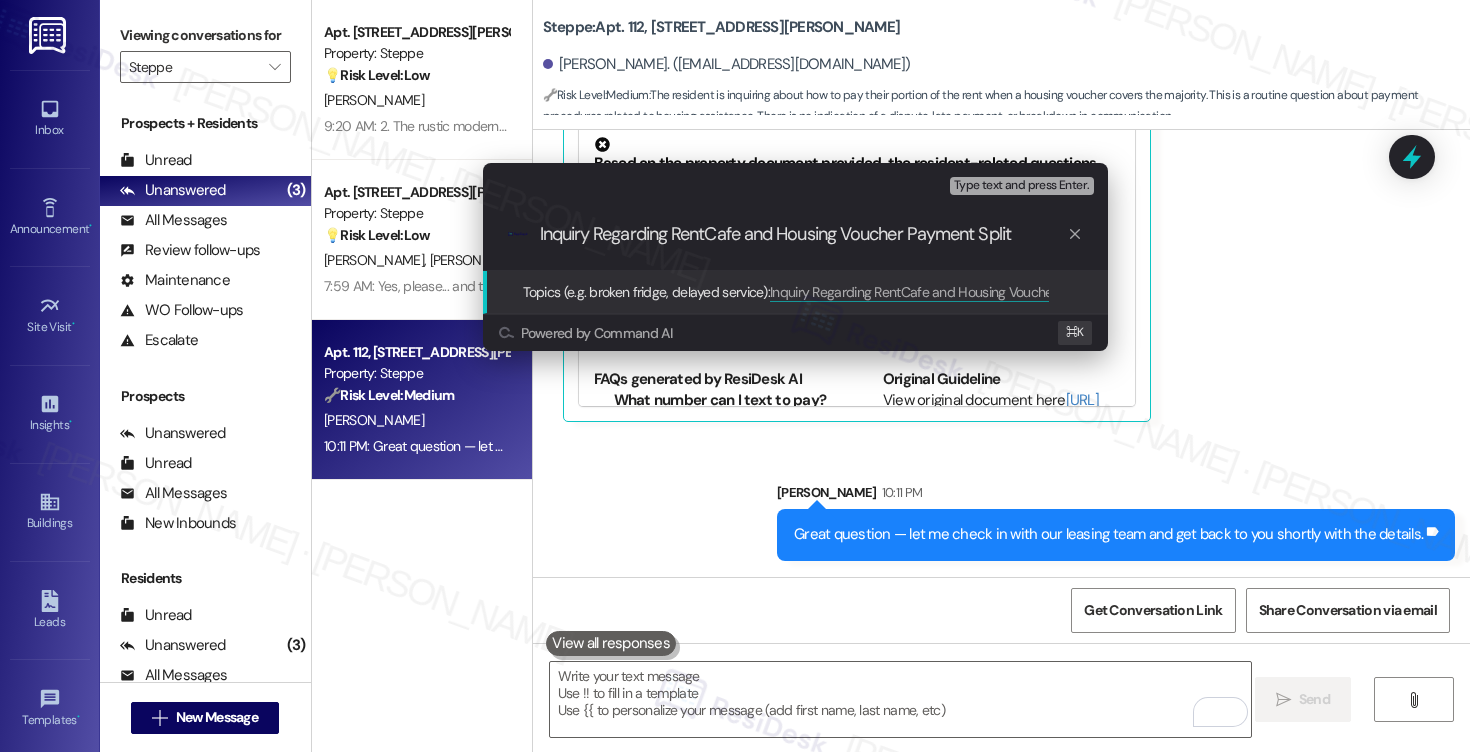 type 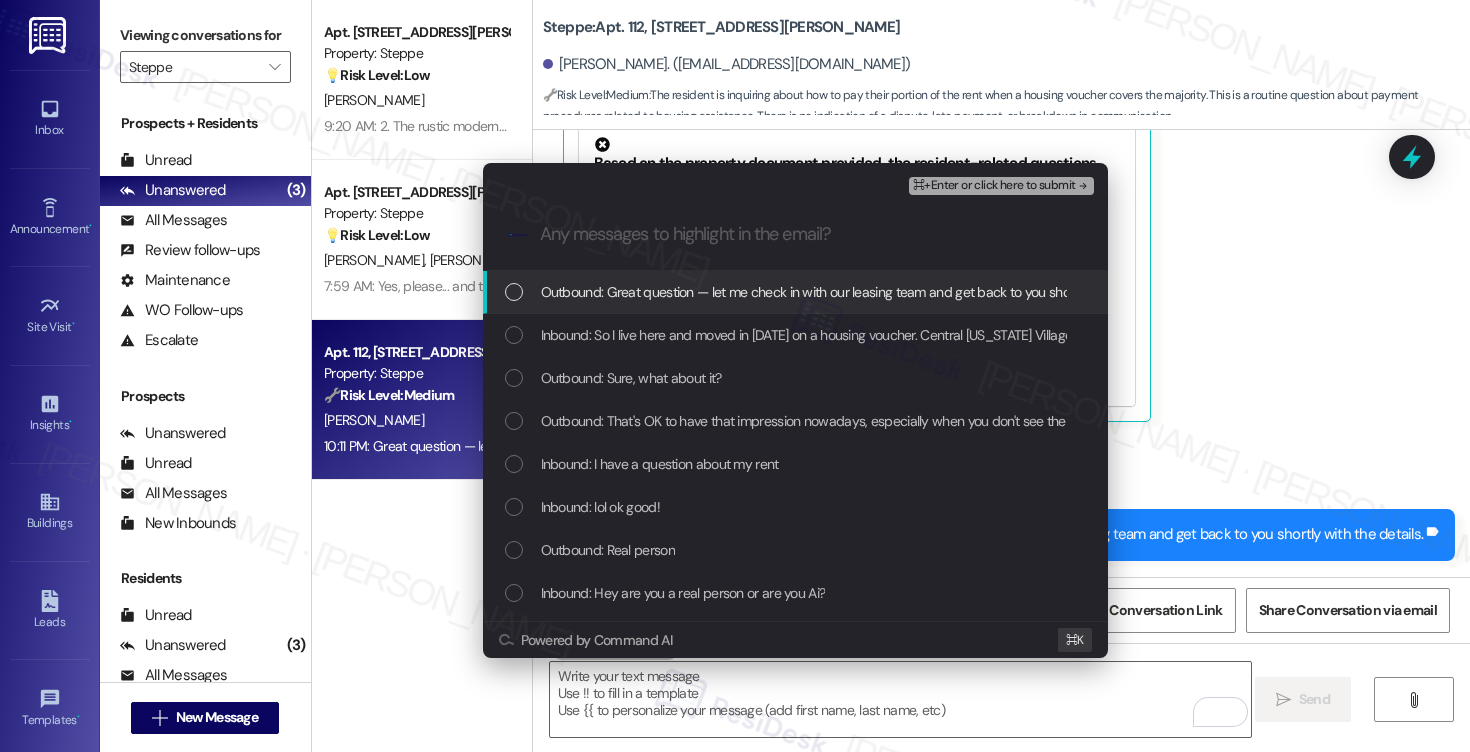 click on "Outbound: Great question — let me check in with our leasing team and get back to you shortly with the details." at bounding box center (861, 292) 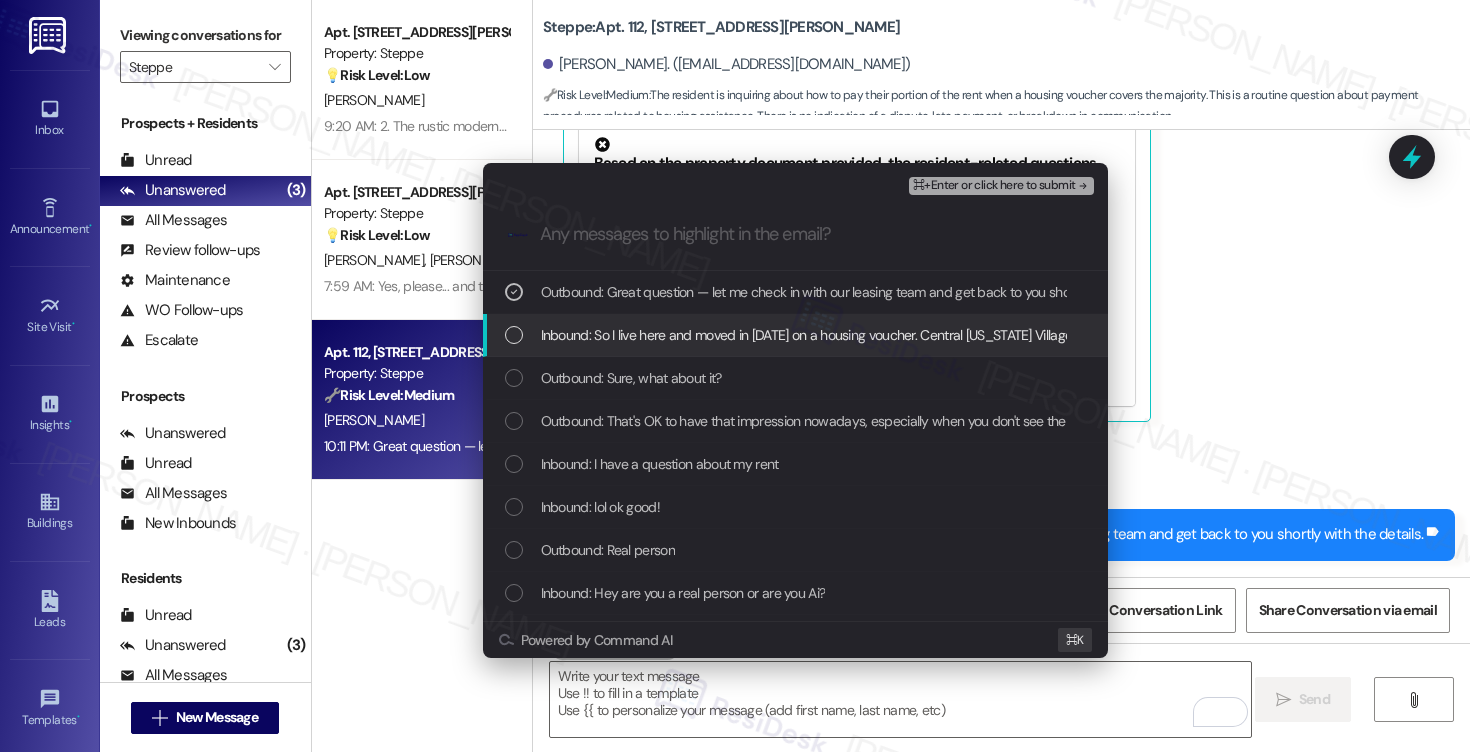click on "Inbound: So I live here and moved in [DATE] on a housing voucher. Central [US_STATE] Villages pay my rent every month for 12 months. They also pay my utility. They cover $1,450.00 of my rent and I'm responsible for $270.00. We are supposed to pay our bills through Rent Cafe app, which I have, but it does say they don't accept partial payments. I'm wondering if COV is paying the $1,450.00 then how to I pay my portion of $270.00?" at bounding box center [1797, 335] 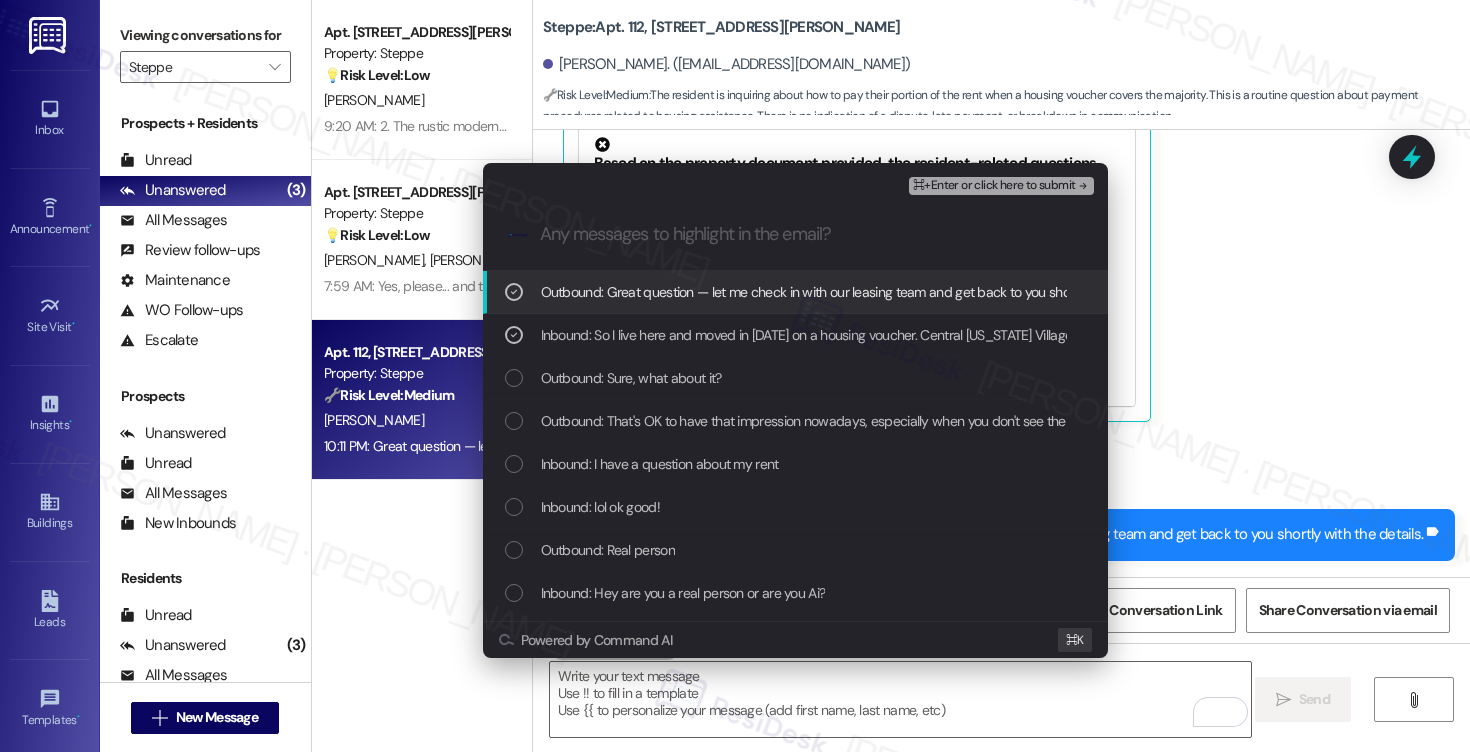 click on "⌘+Enter or click here to submit" at bounding box center (994, 186) 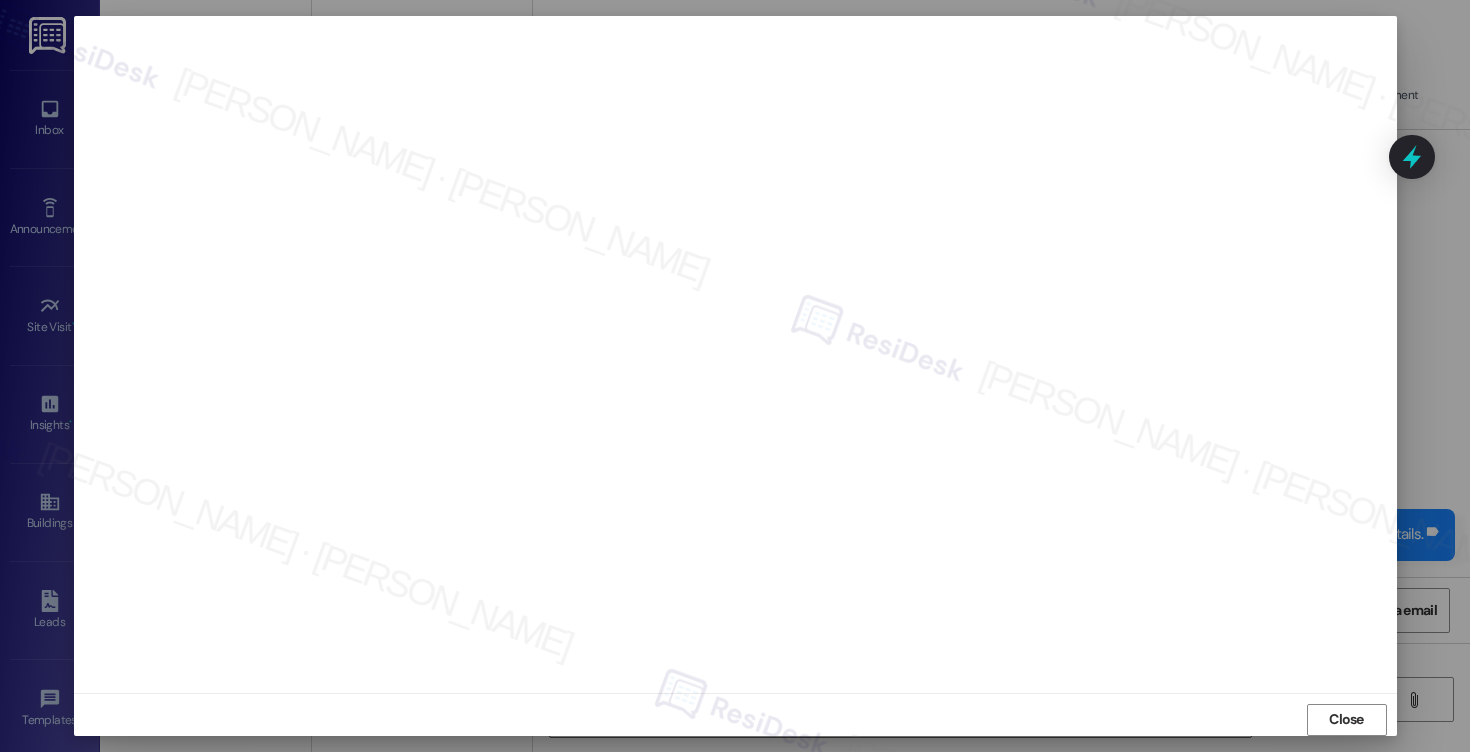 scroll, scrollTop: 10, scrollLeft: 0, axis: vertical 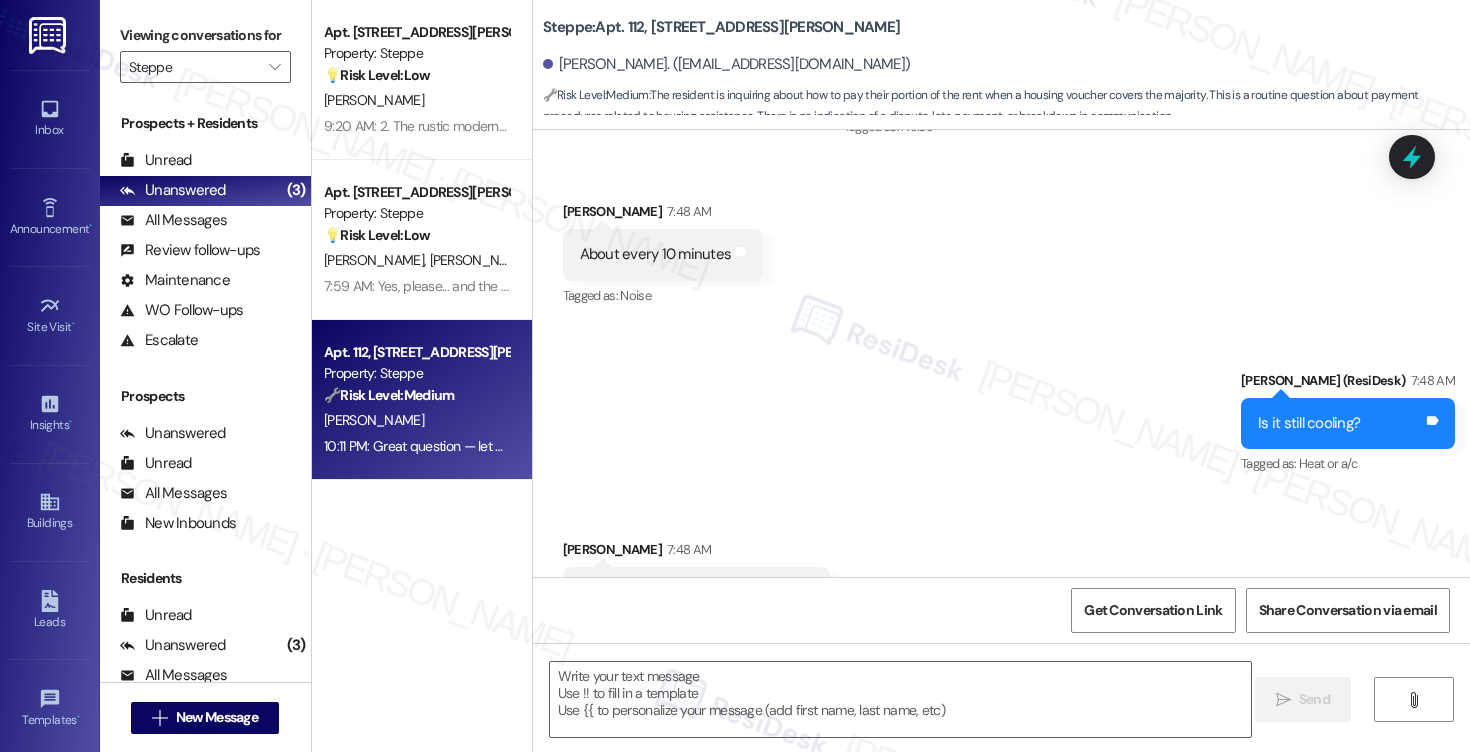 type on "Fetching suggested responses. Please feel free to read through the conversation in the meantime." 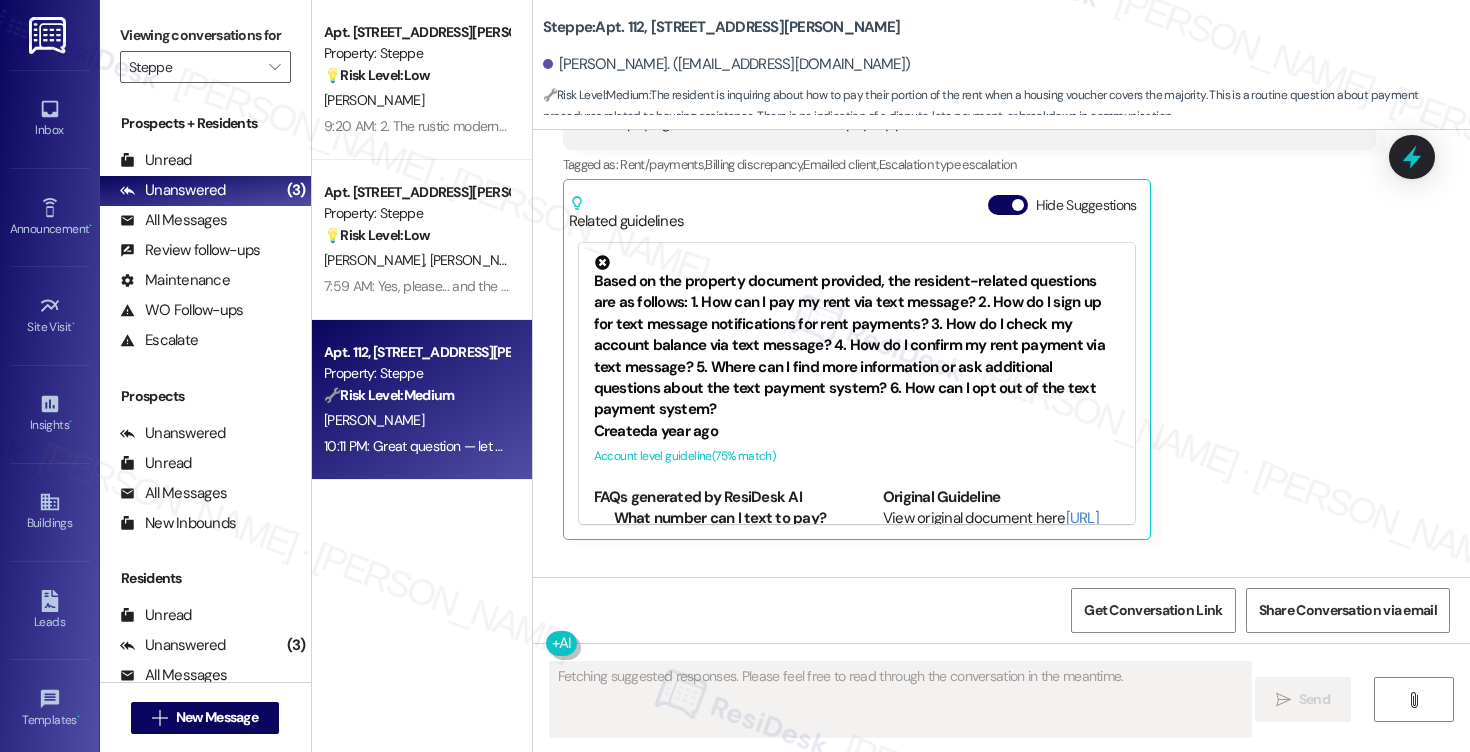 scroll, scrollTop: 8244, scrollLeft: 0, axis: vertical 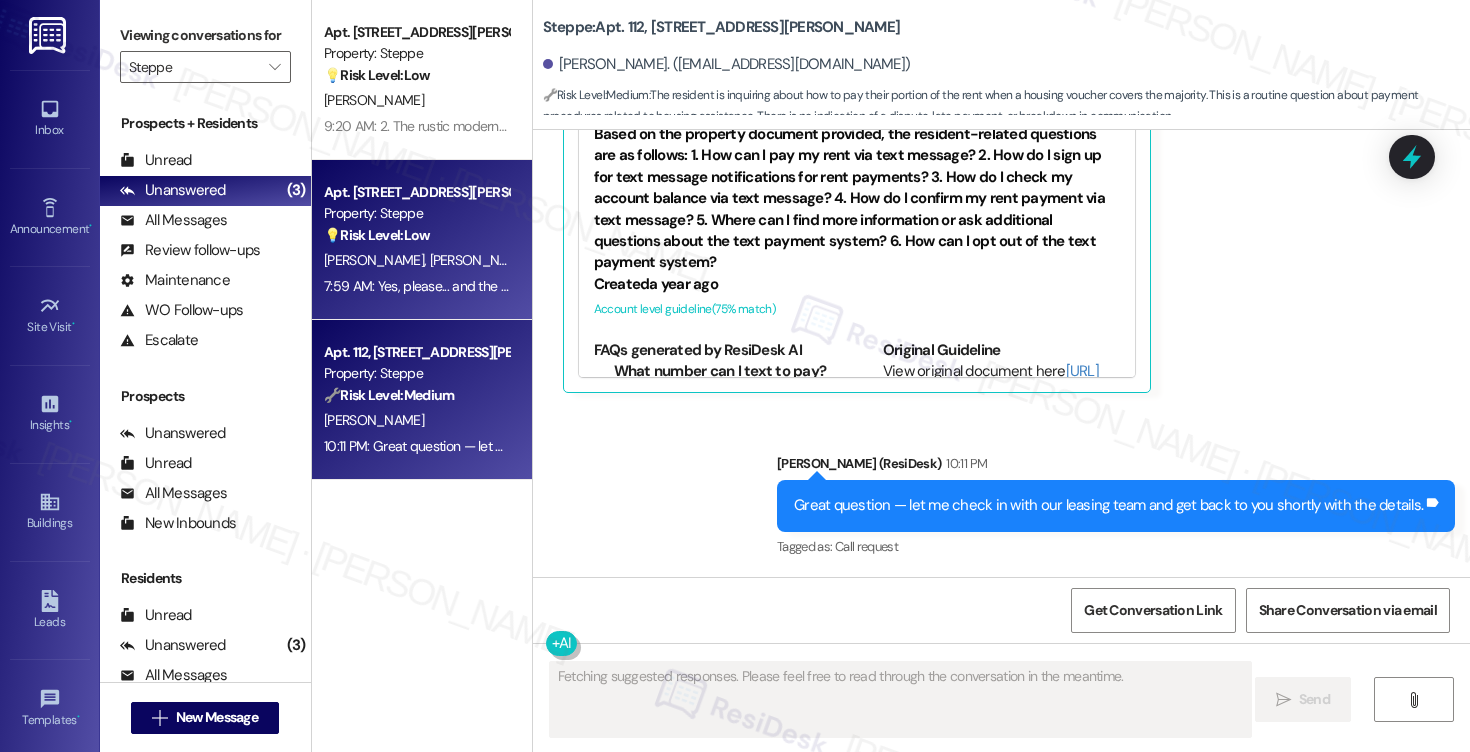 click on "[PERSON_NAME]" at bounding box center [479, 260] 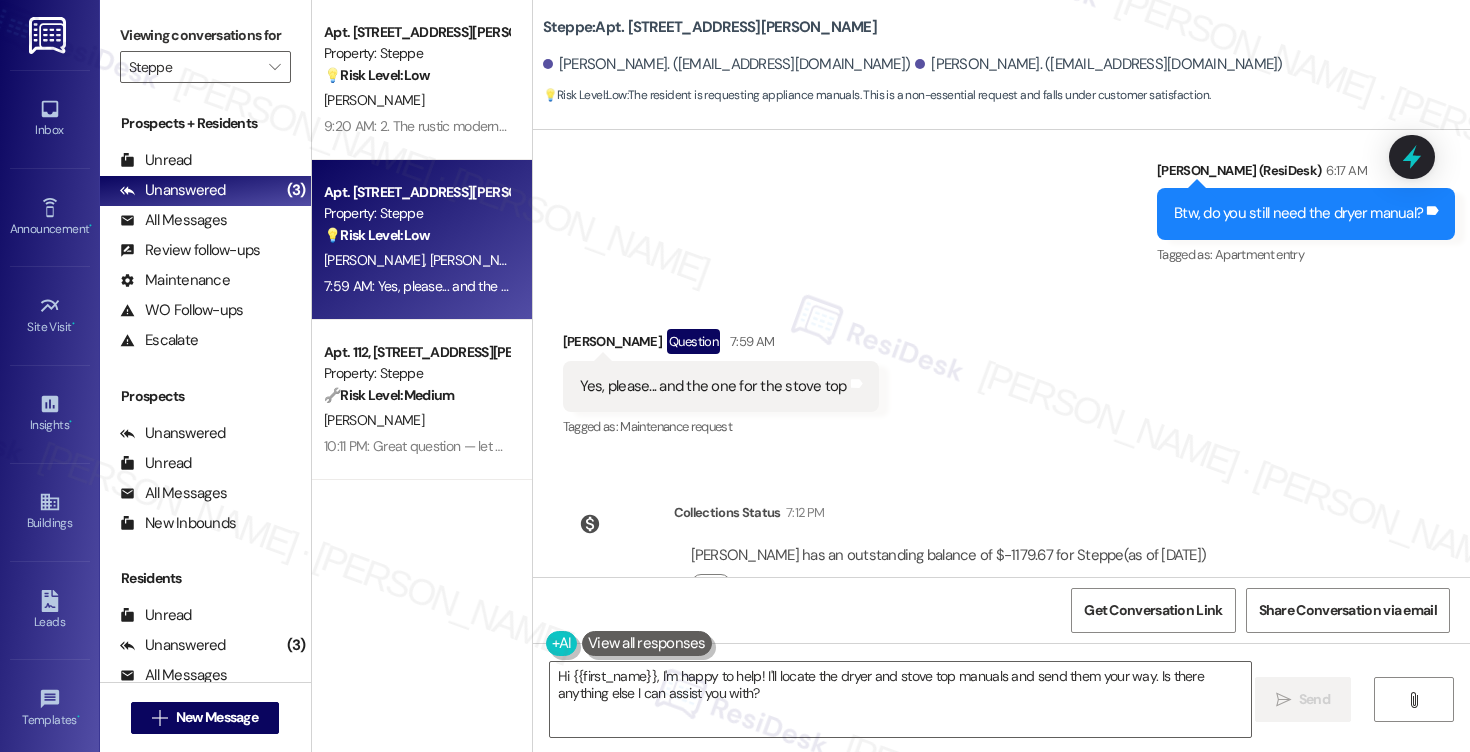 scroll, scrollTop: 5693, scrollLeft: 0, axis: vertical 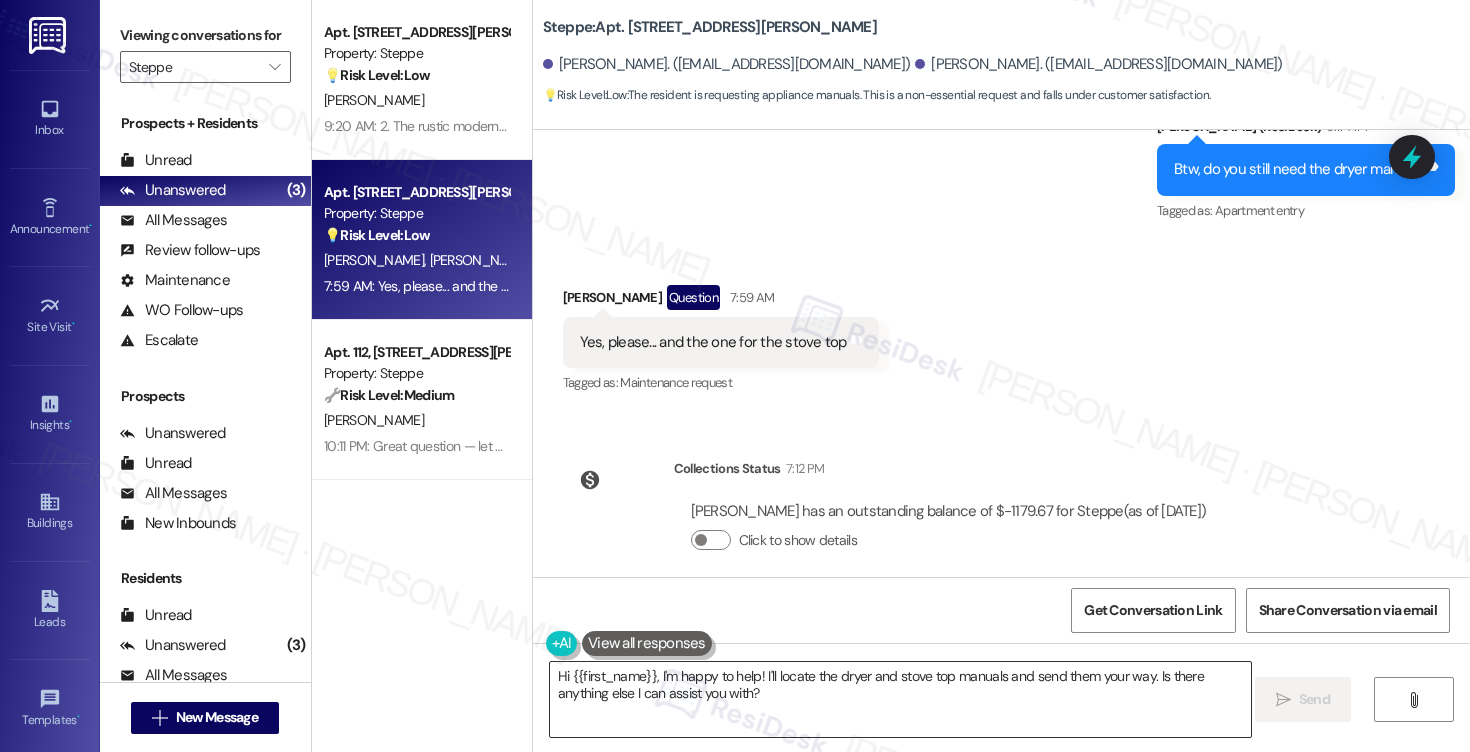 click on "Hi {{first_name}}, I'm happy to help! I'll locate the dryer and stove top manuals and send them your way. Is there anything else I can assist you with?" at bounding box center [900, 699] 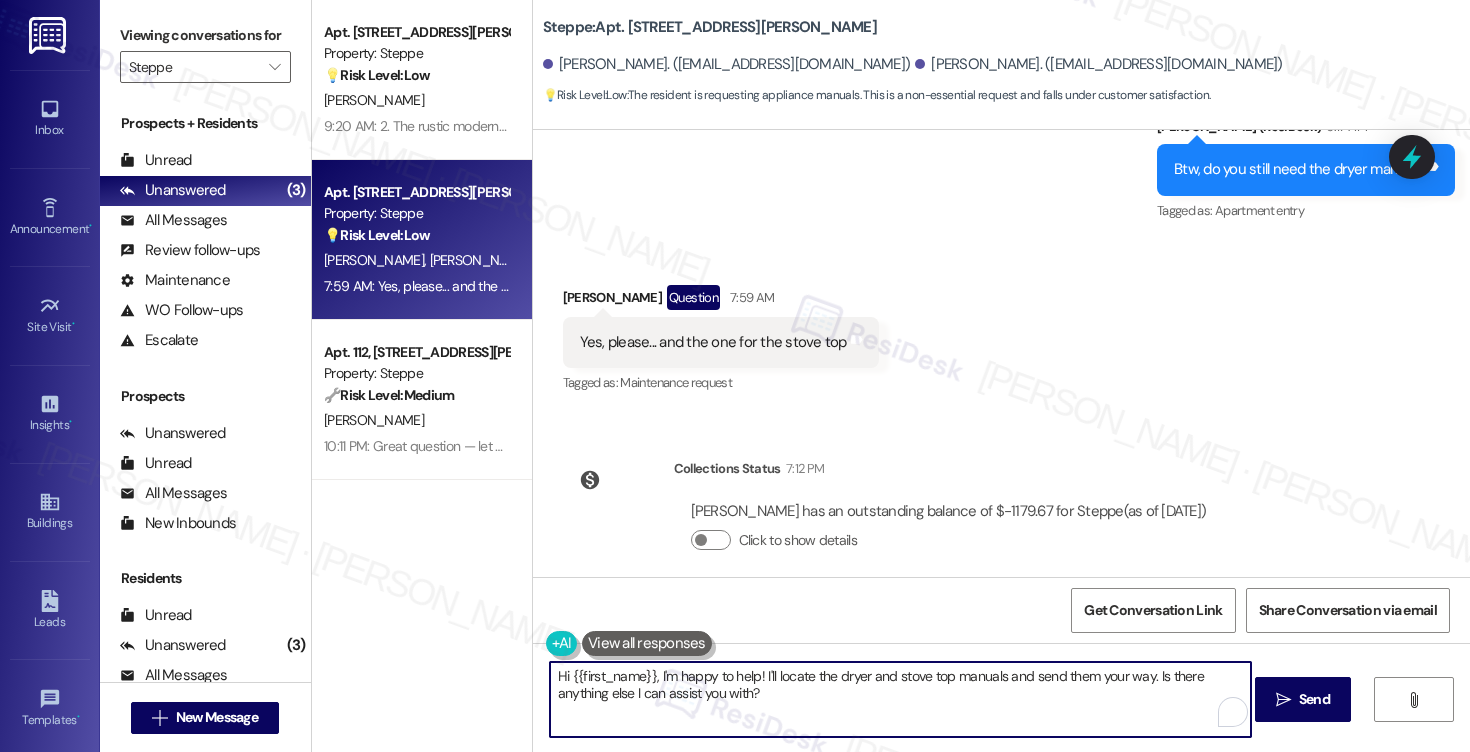 click on "Hi {{first_name}}, I'm happy to help! I'll locate the dryer and stove top manuals and send them your way. Is there anything else I can assist you with?" at bounding box center [900, 699] 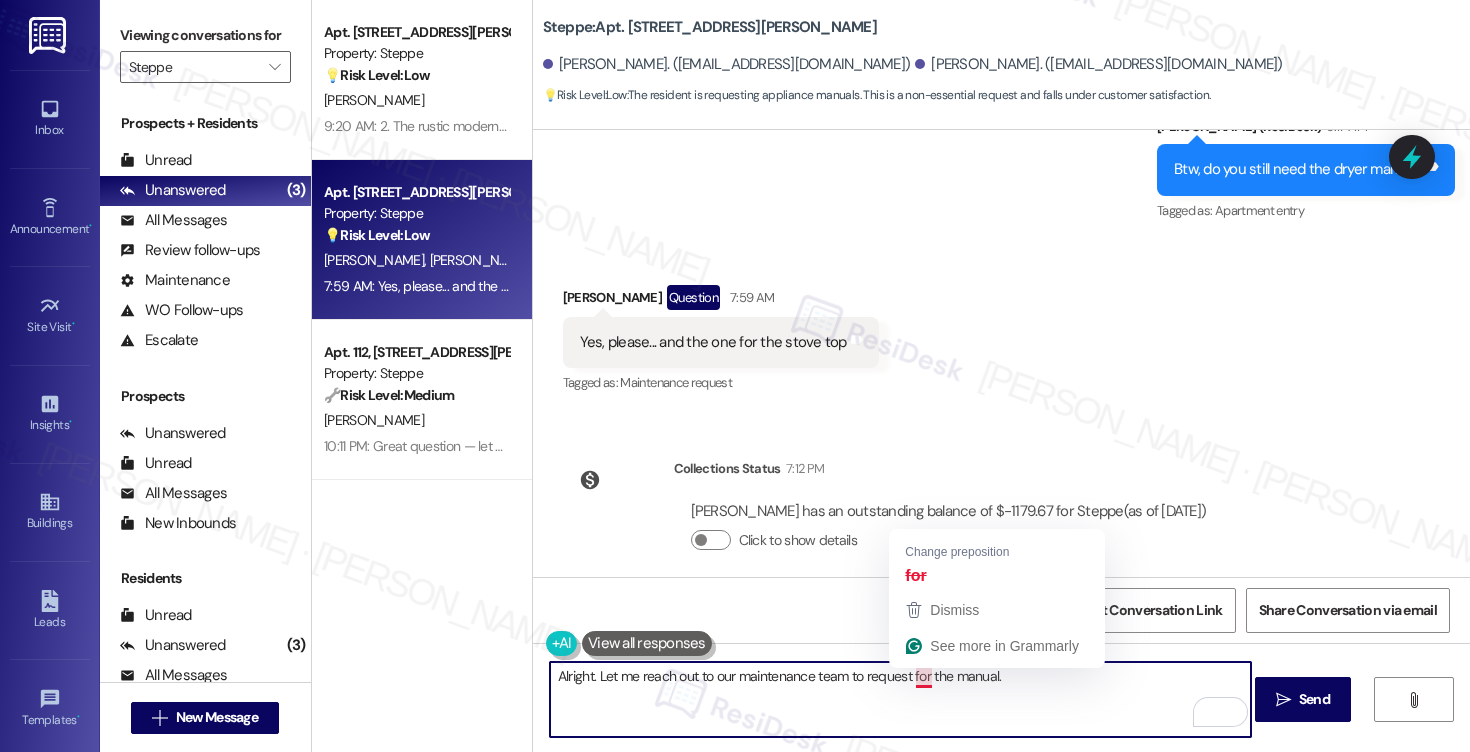 click on "Alright. Let me reach out to our maintenance team to request for the manual." at bounding box center [900, 699] 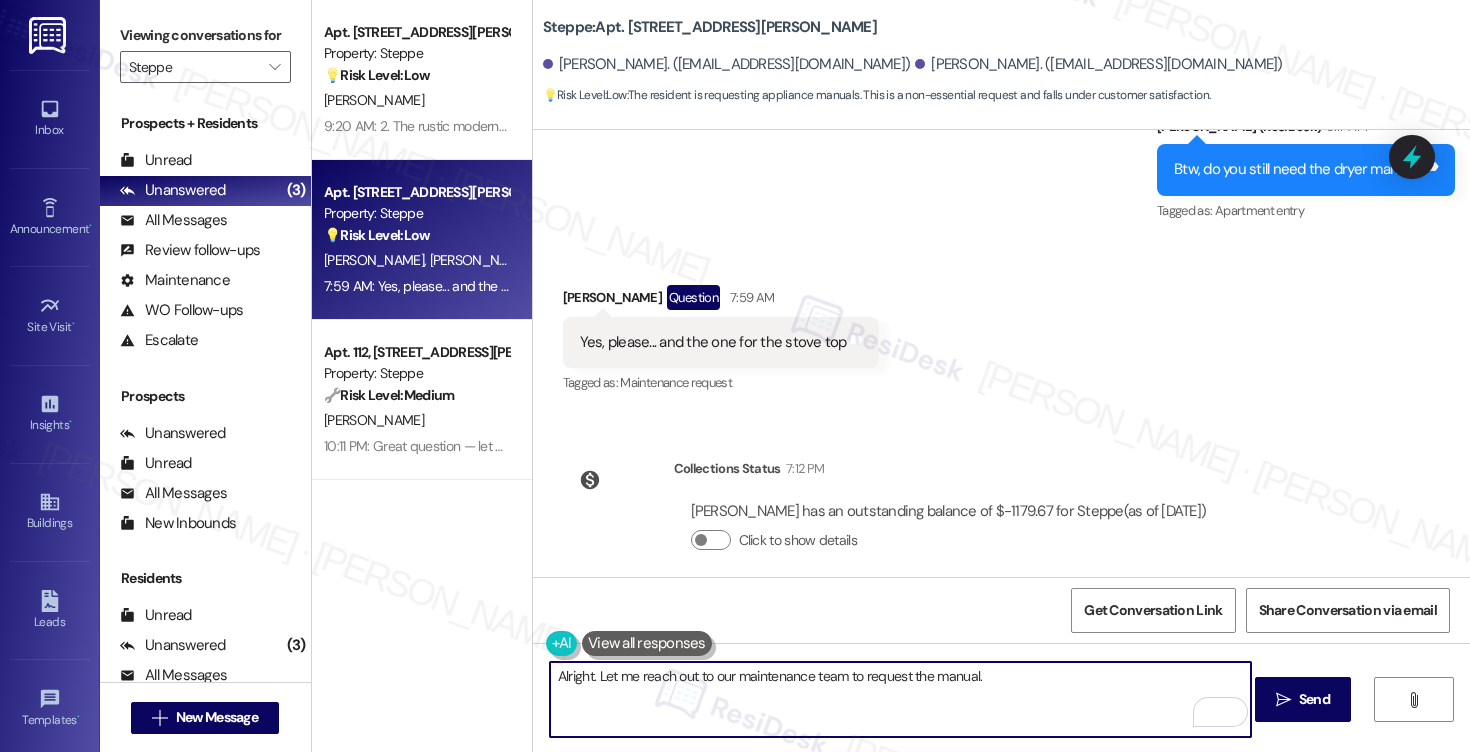 click on "Alright. Let me reach out to our maintenance team to request the manual." at bounding box center (900, 699) 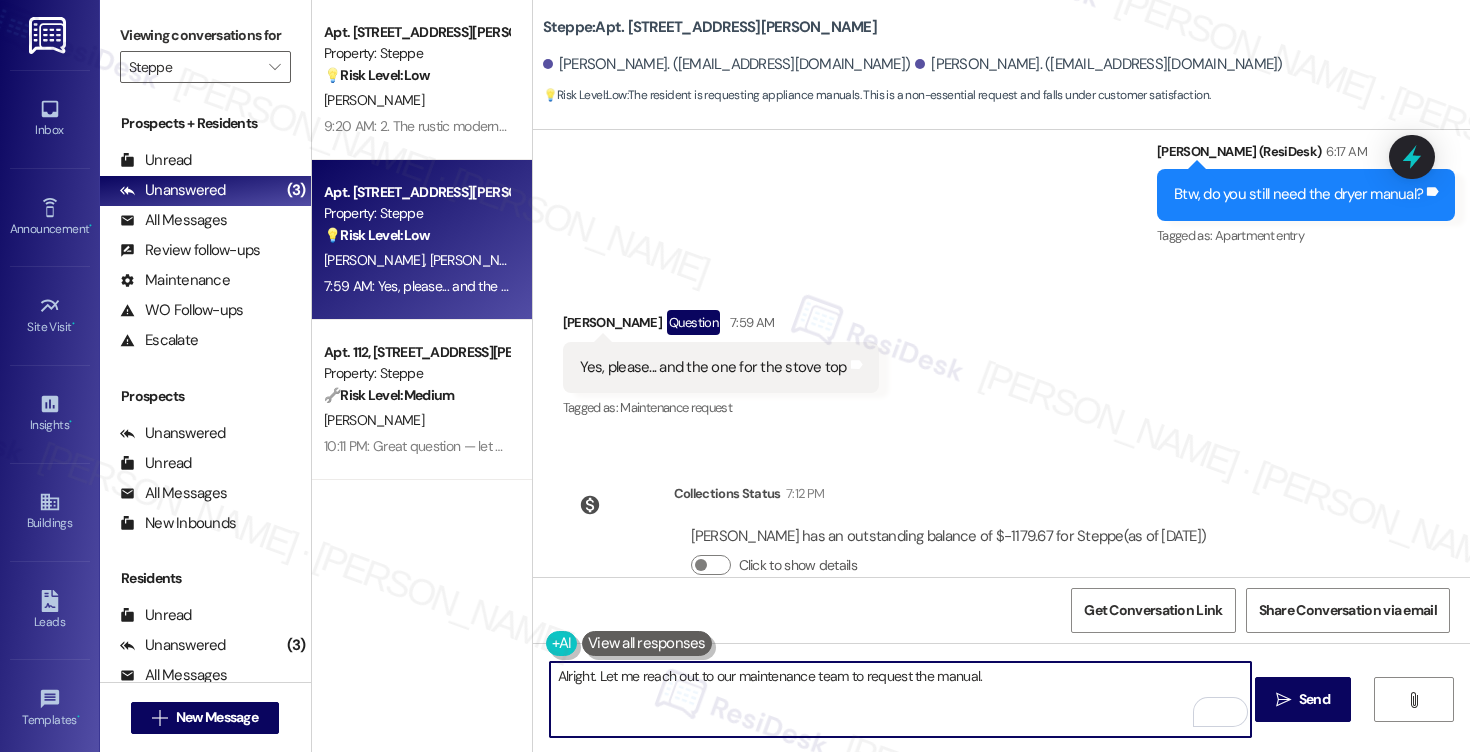 scroll, scrollTop: 5693, scrollLeft: 0, axis: vertical 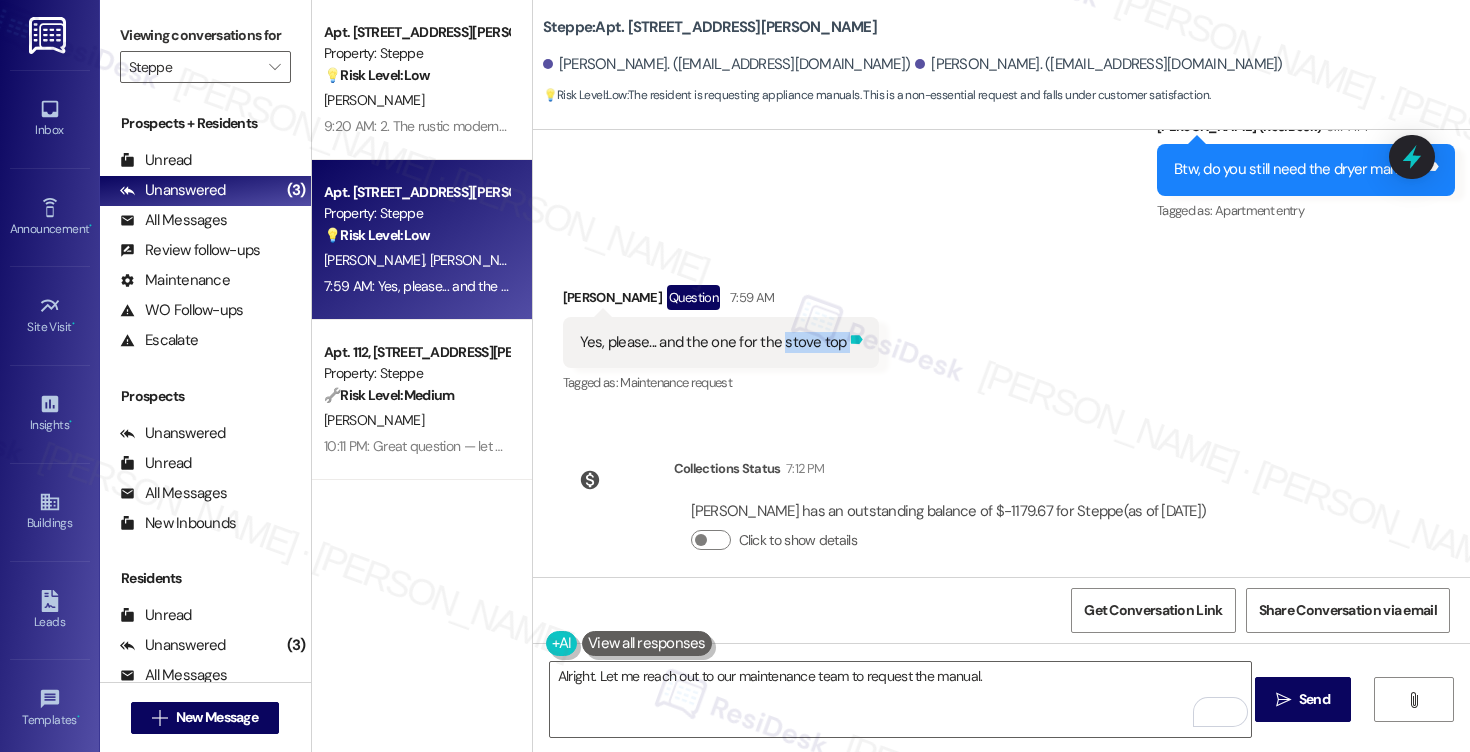 drag, startPoint x: 770, startPoint y: 321, endPoint x: 835, endPoint y: 323, distance: 65.03076 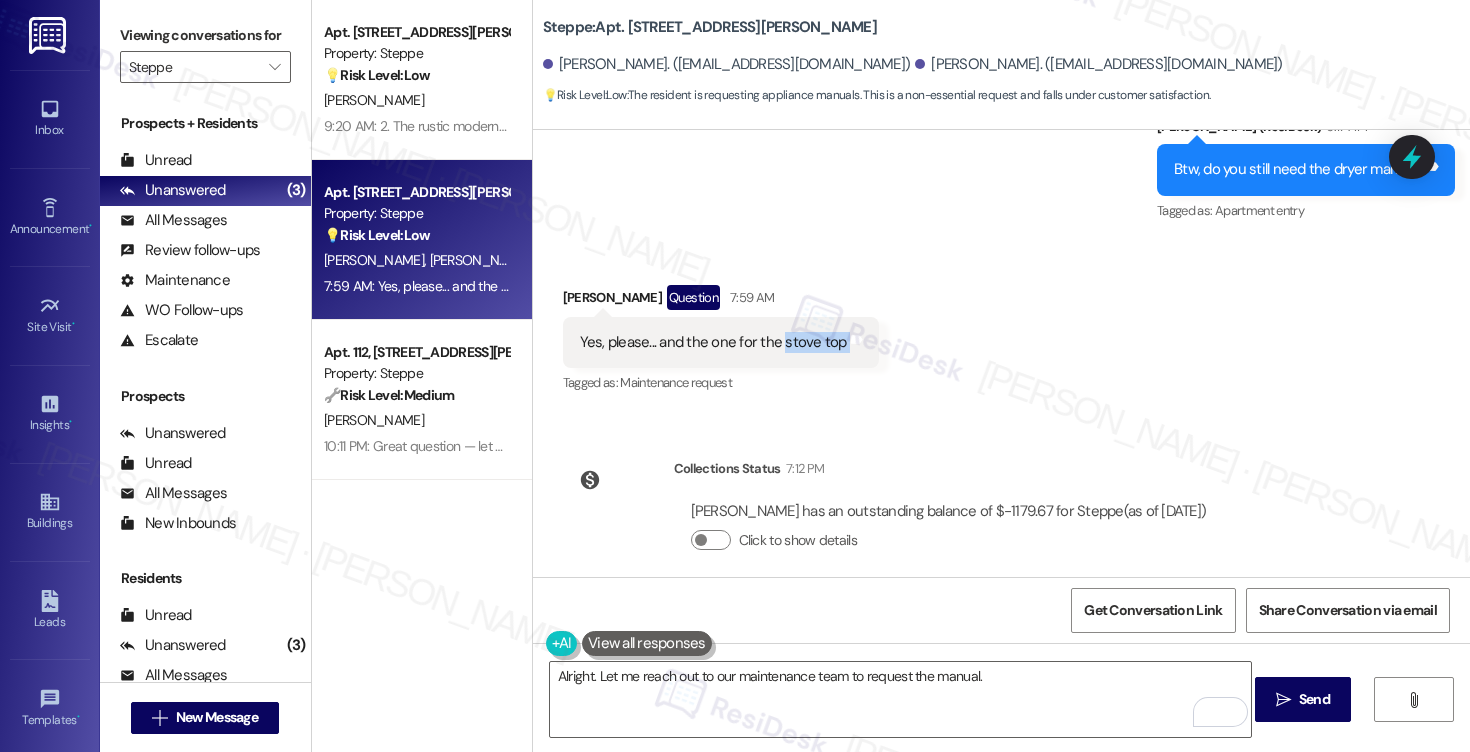 copy on "stove top  Tags and notes" 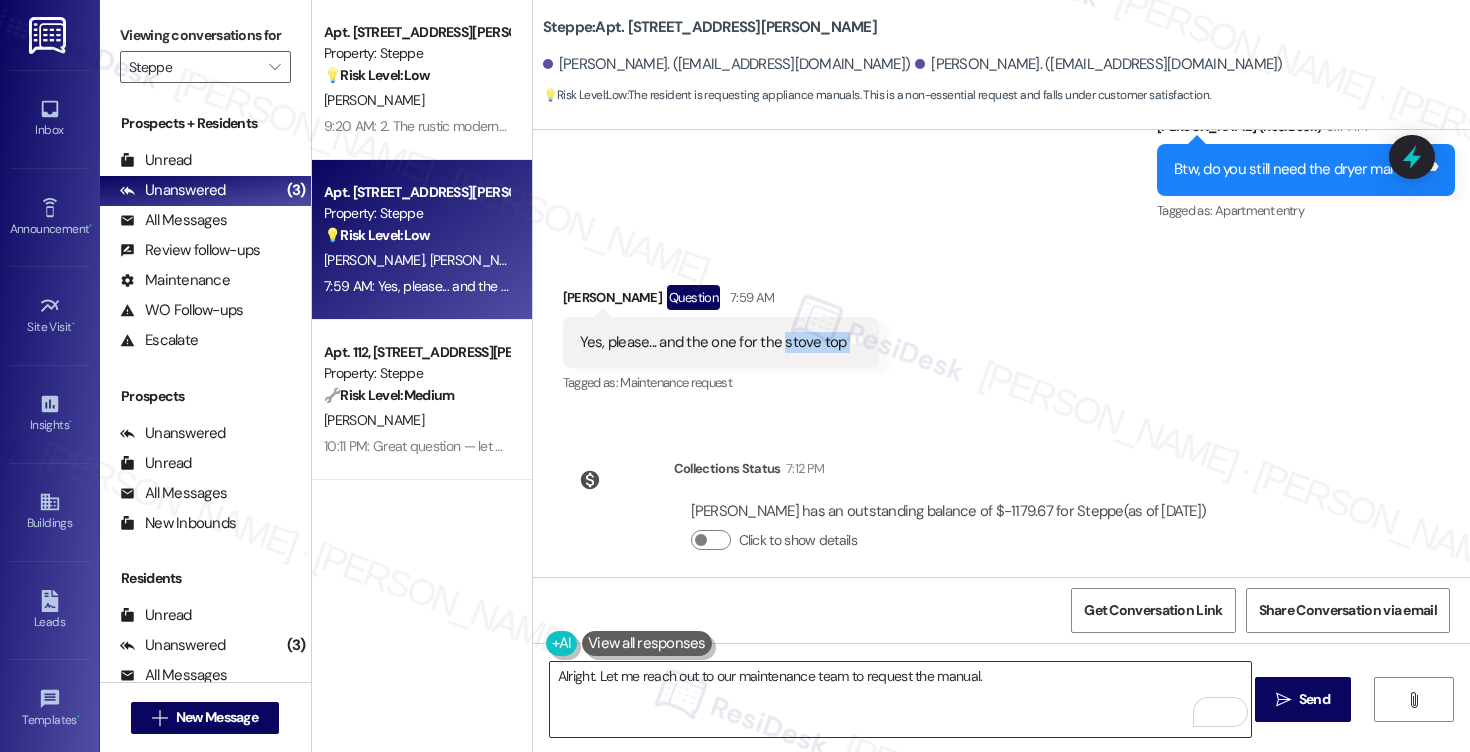 click on "Alright. Let me reach out to our maintenance team to request the manual." at bounding box center [900, 699] 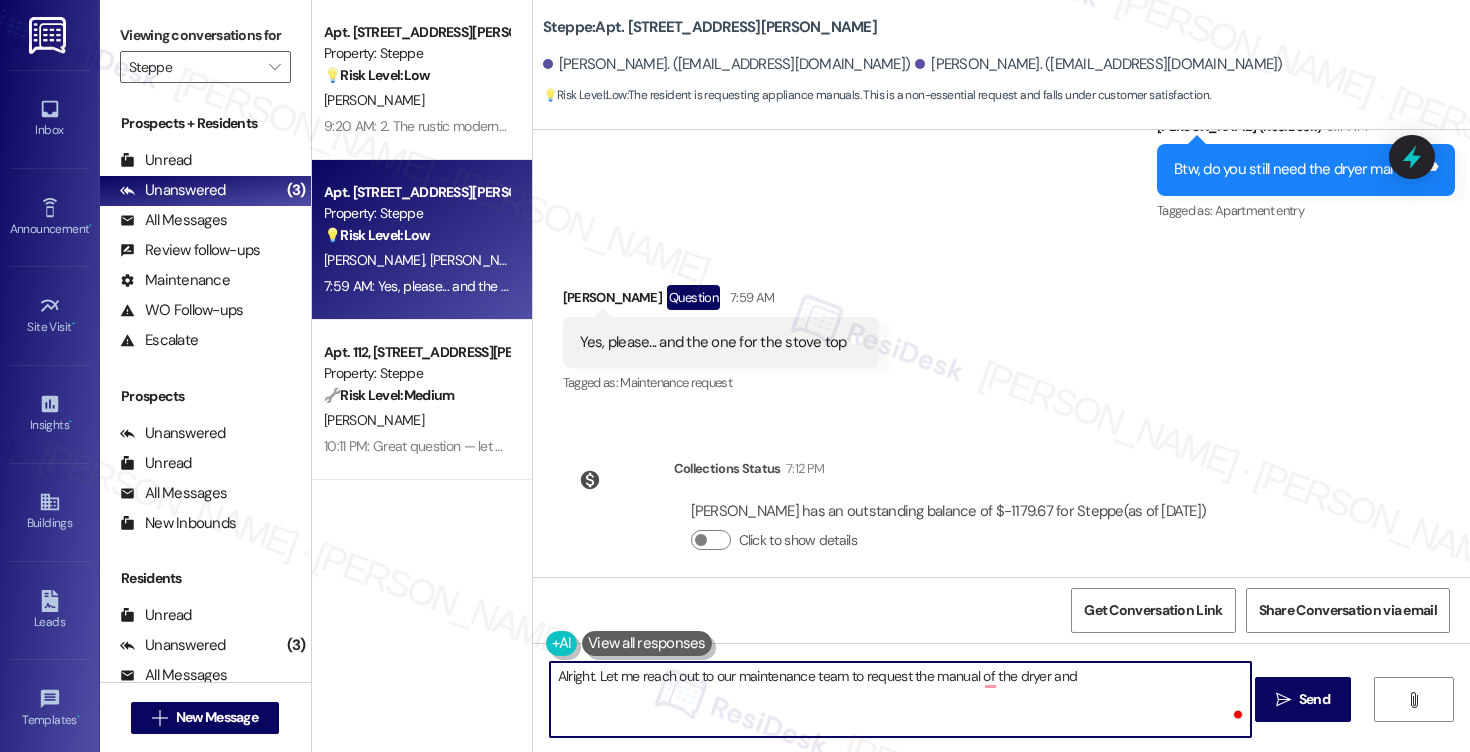 paste on "stove top" 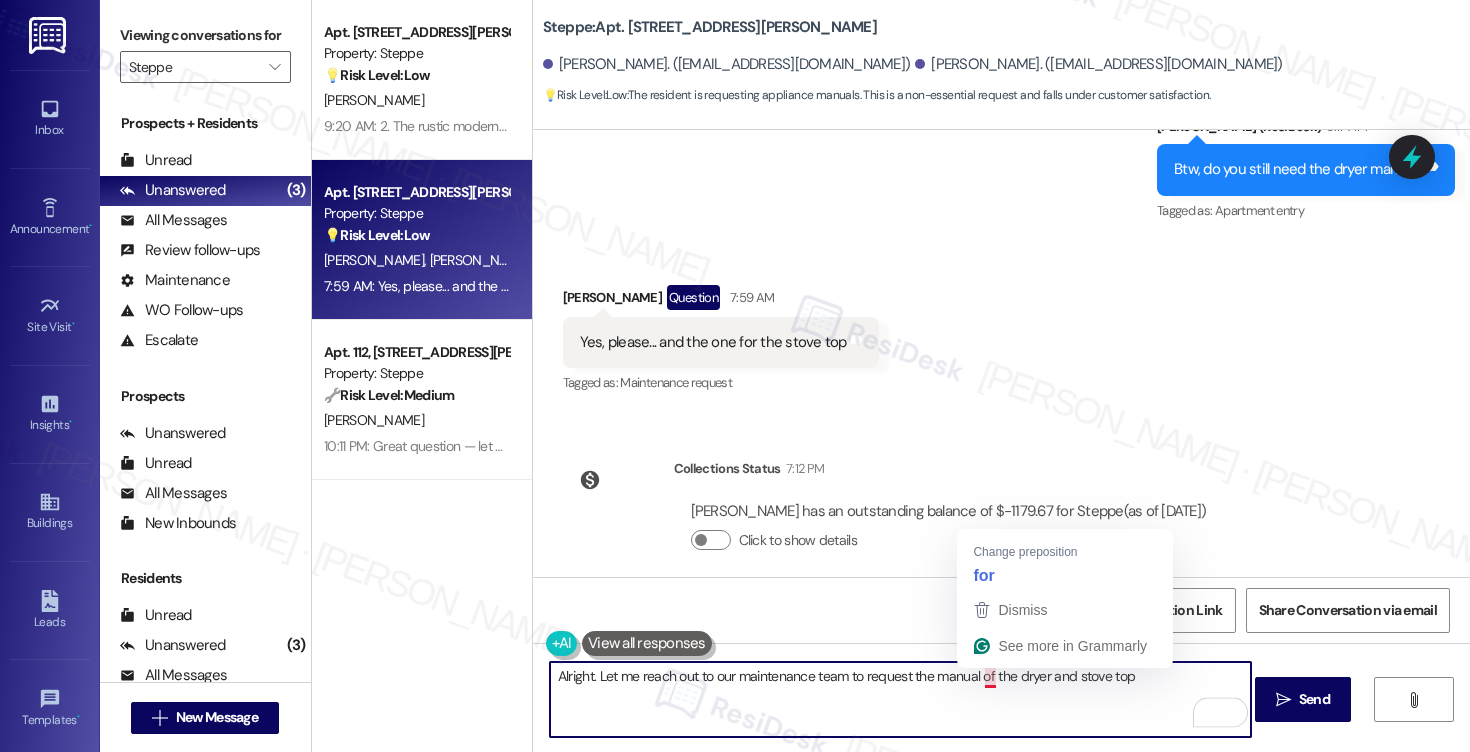 click on "Alright. Let me reach out to our maintenance team to request the manual of the dryer and stove top" at bounding box center [900, 699] 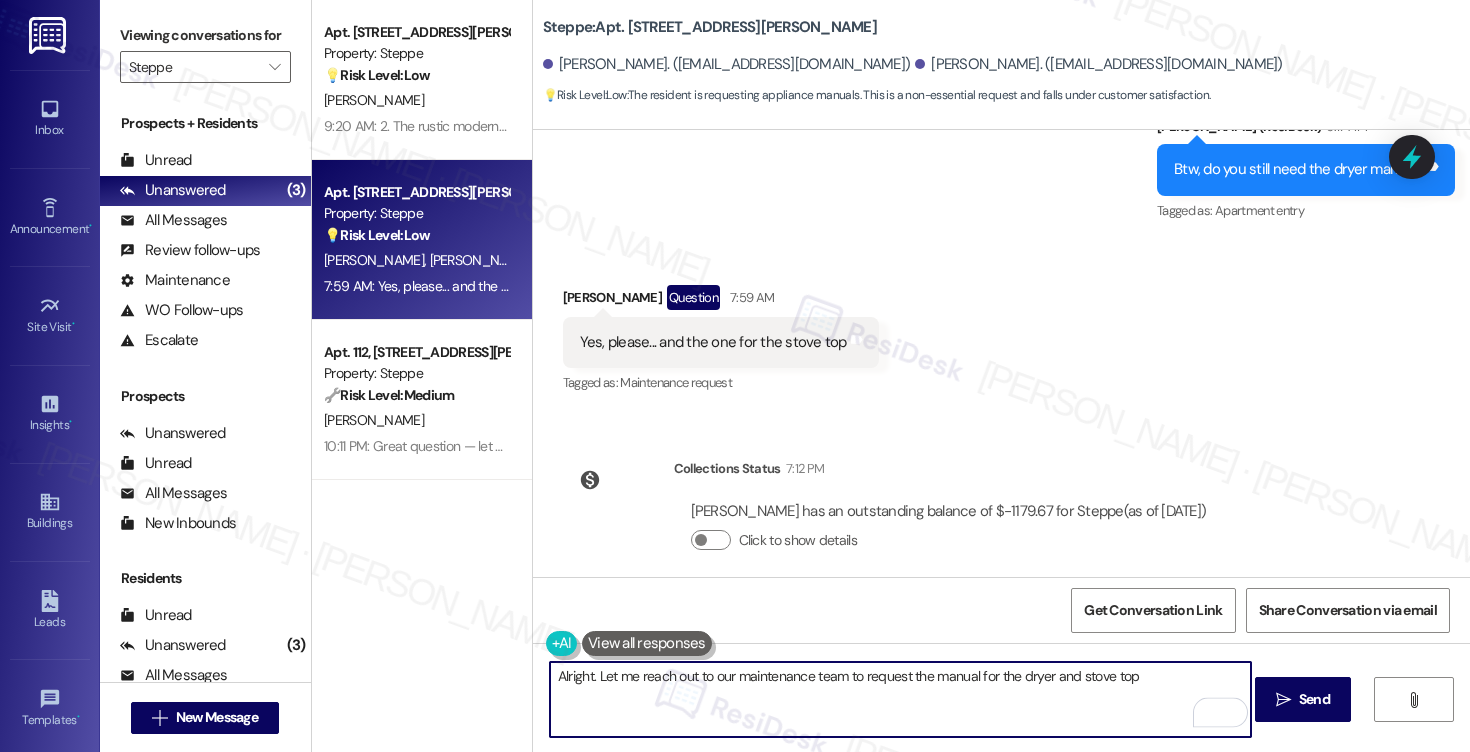 click on "Alright. Let me reach out to our maintenance team to request the manual for the dryer and stove top" at bounding box center (900, 699) 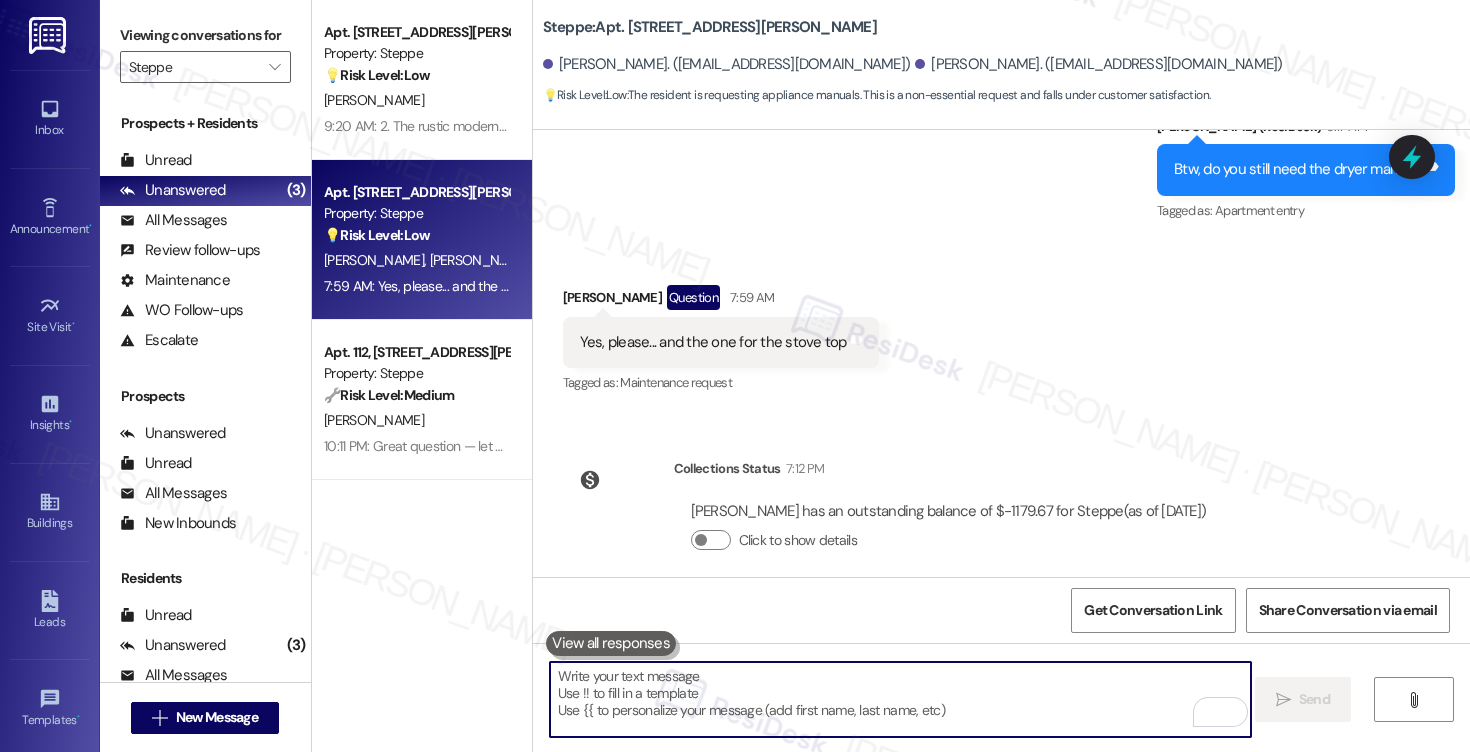 click at bounding box center (900, 699) 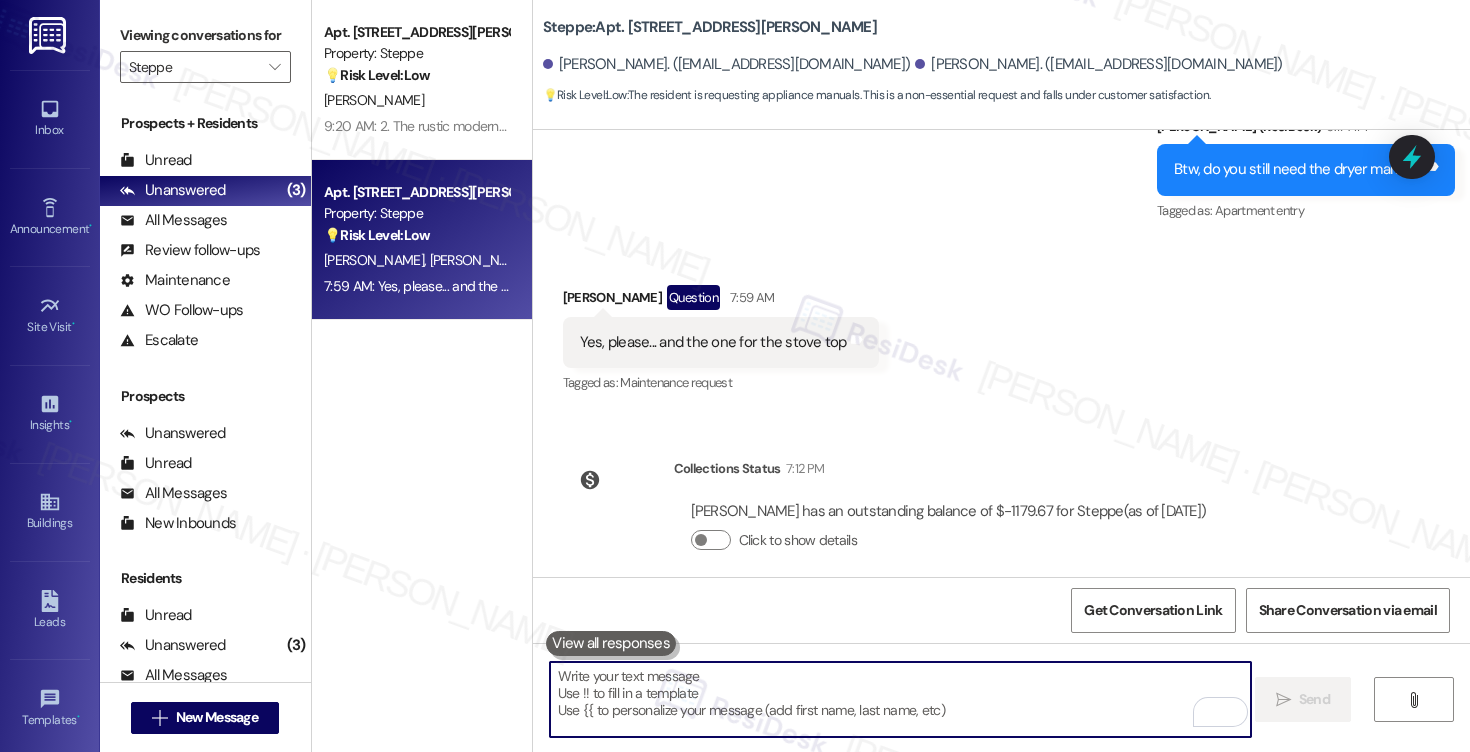 click at bounding box center (900, 699) 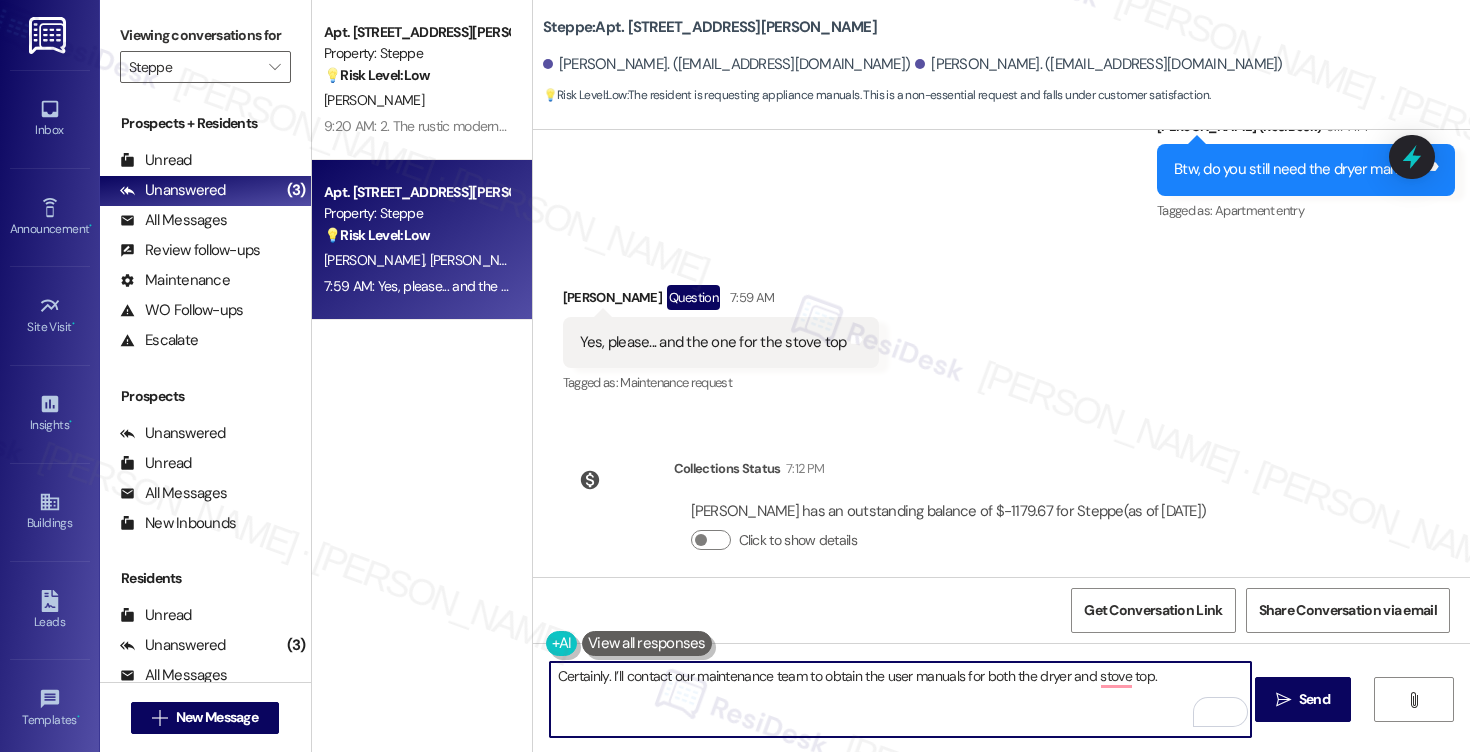 type on "Certainly. I’ll contact our maintenance team to obtain the user manuals for both the dryer and stove top." 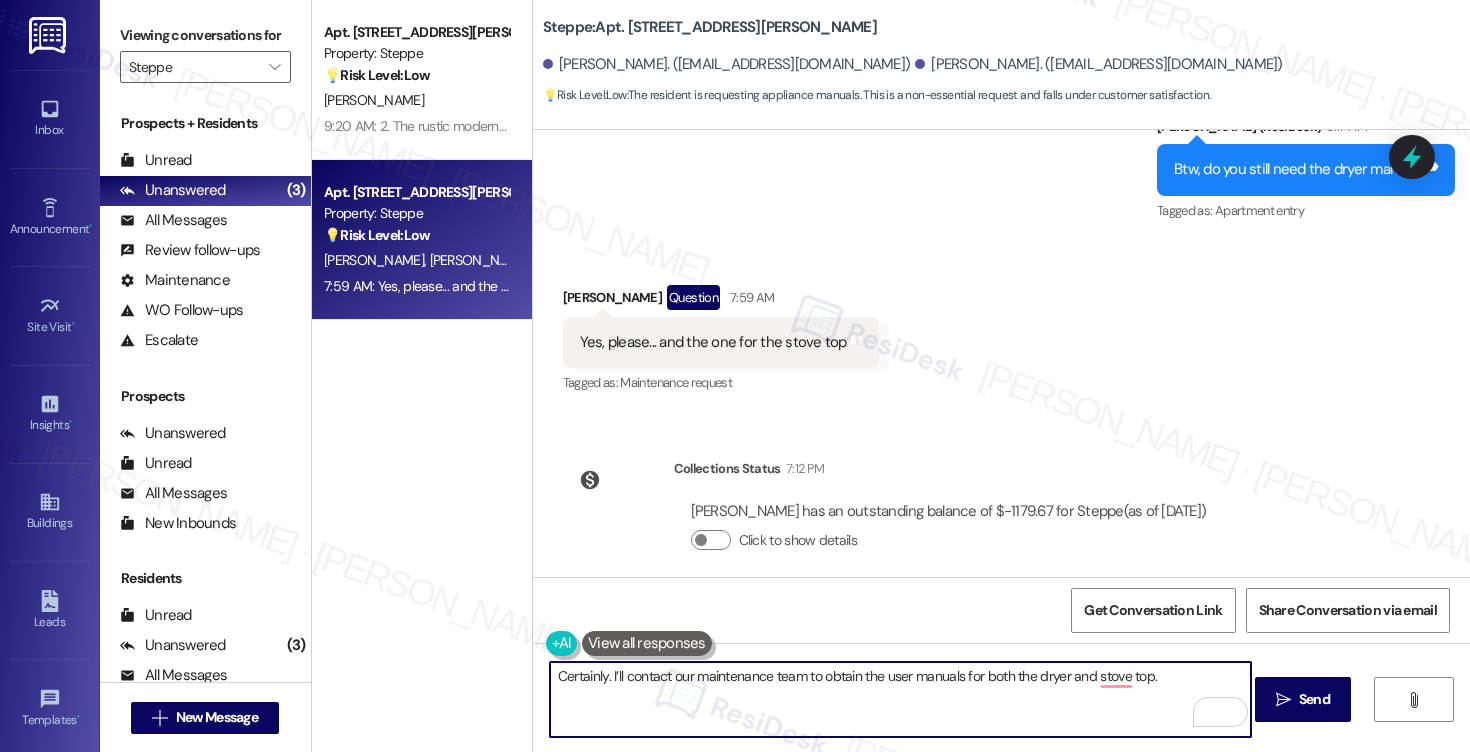 scroll, scrollTop: 5692, scrollLeft: 0, axis: vertical 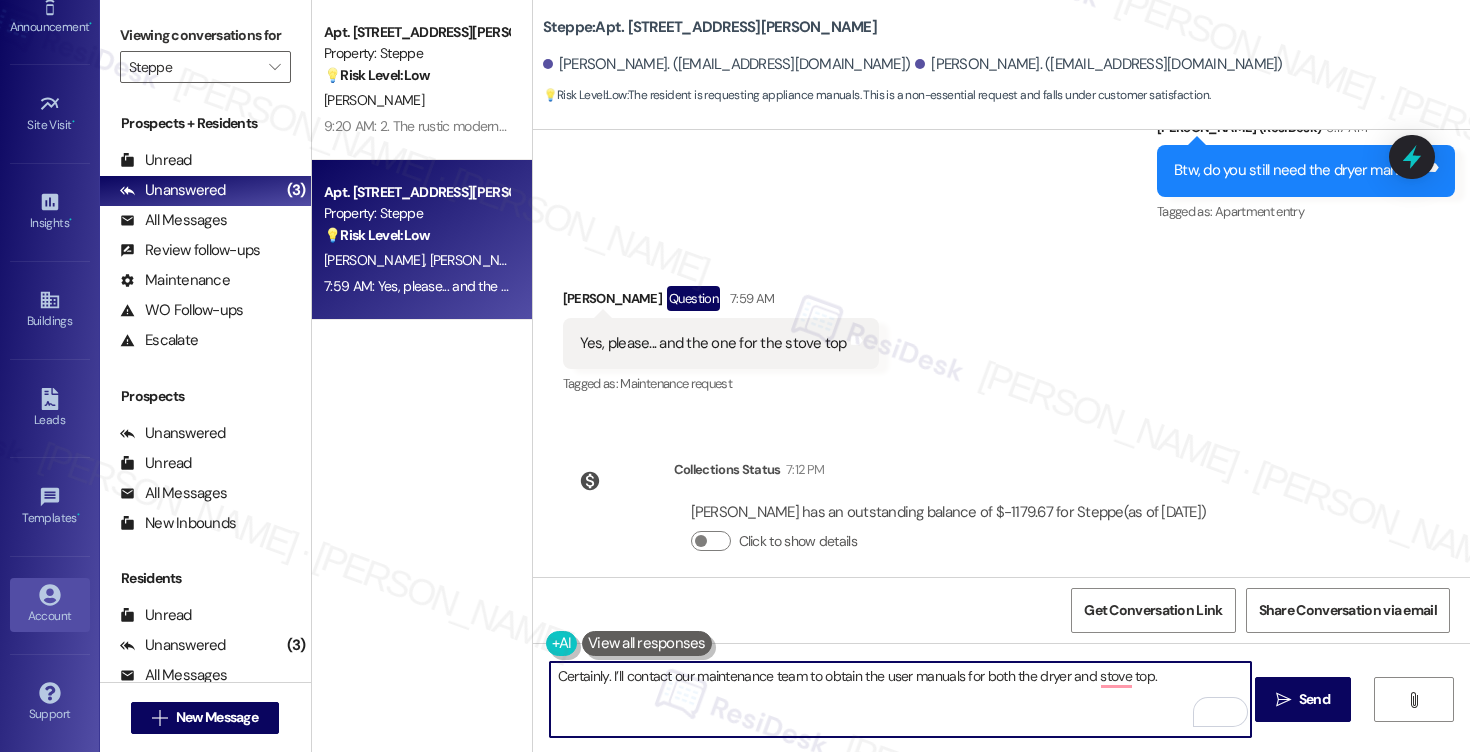 click on "Account" at bounding box center (50, 605) 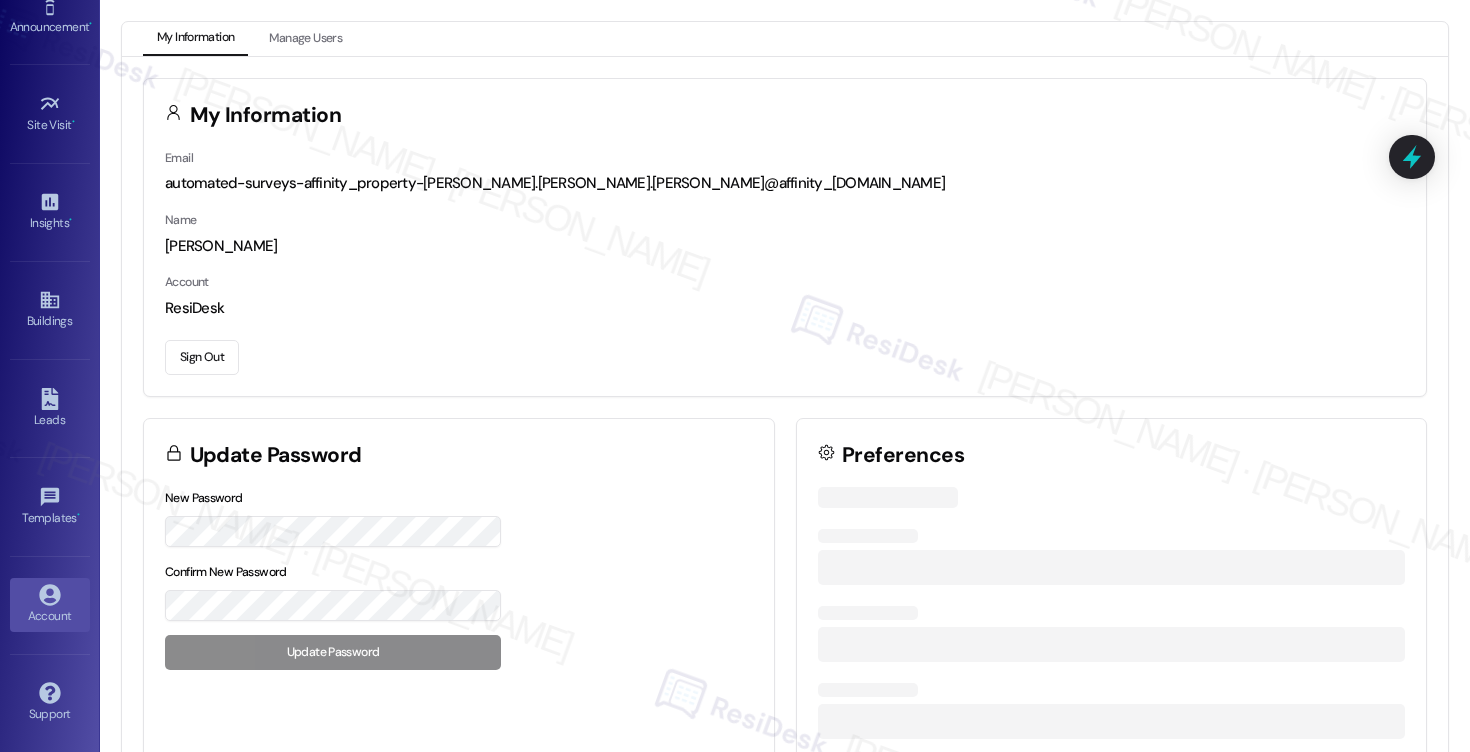 click on "Sign Out" at bounding box center [202, 357] 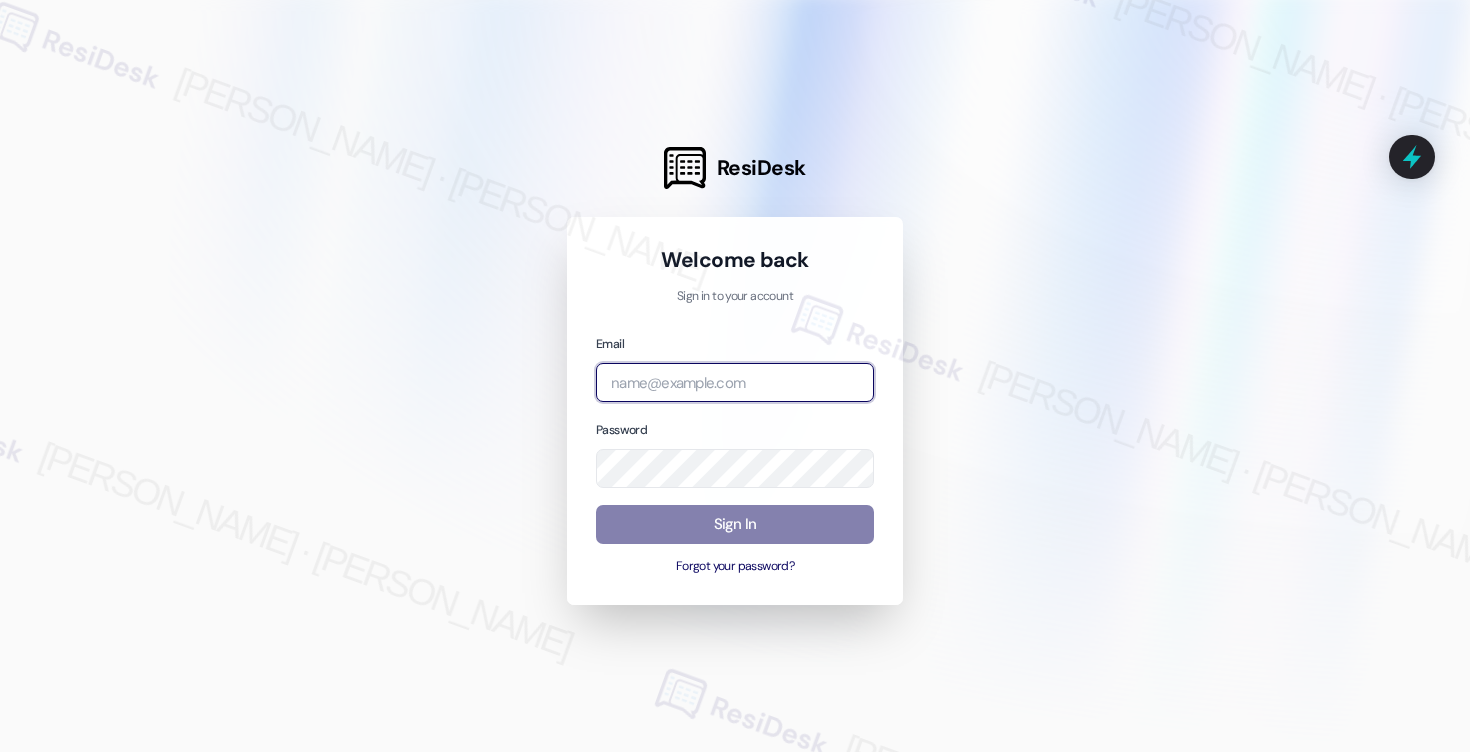 click at bounding box center (735, 382) 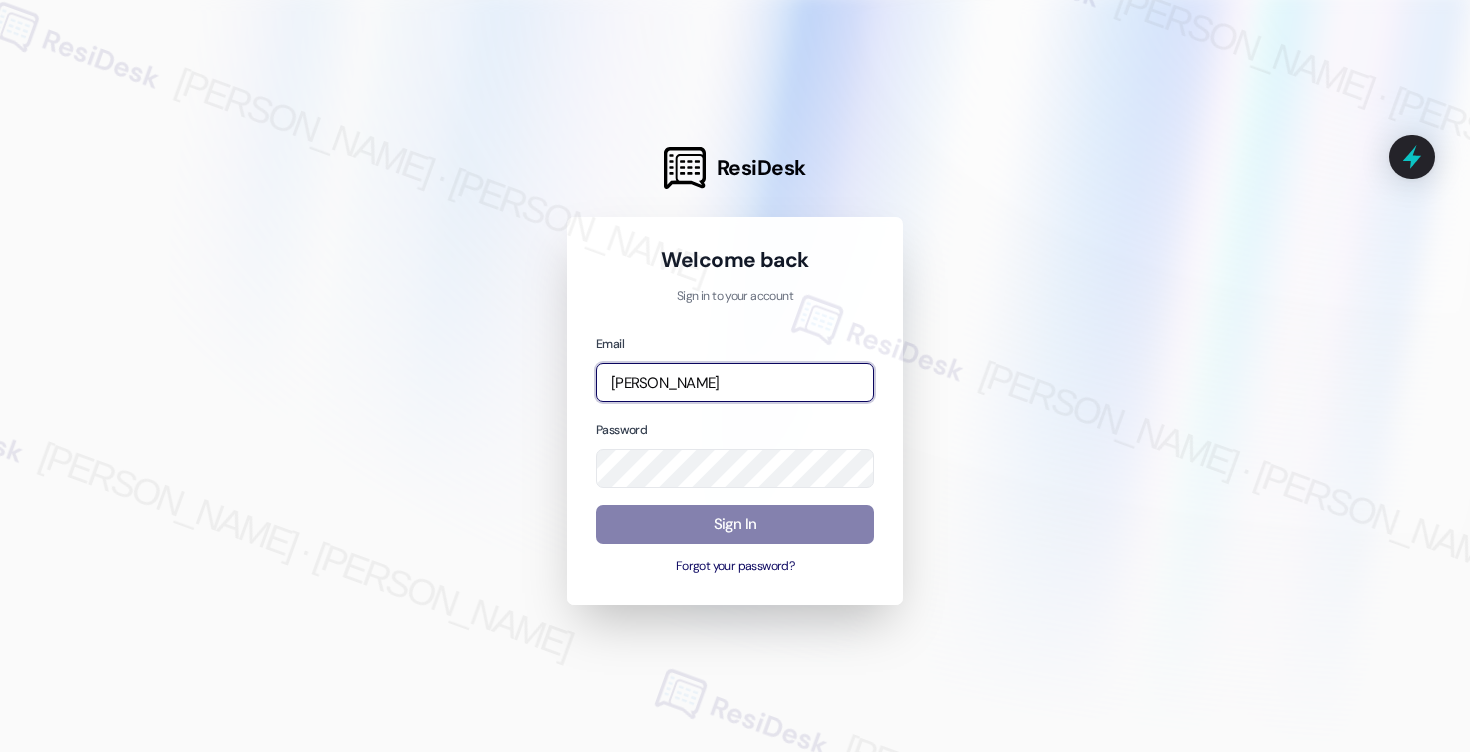 type on "[EMAIL_ADDRESS][PERSON_NAME][PERSON_NAME][PERSON_NAME][PERSON_NAME][DOMAIN_NAME]" 